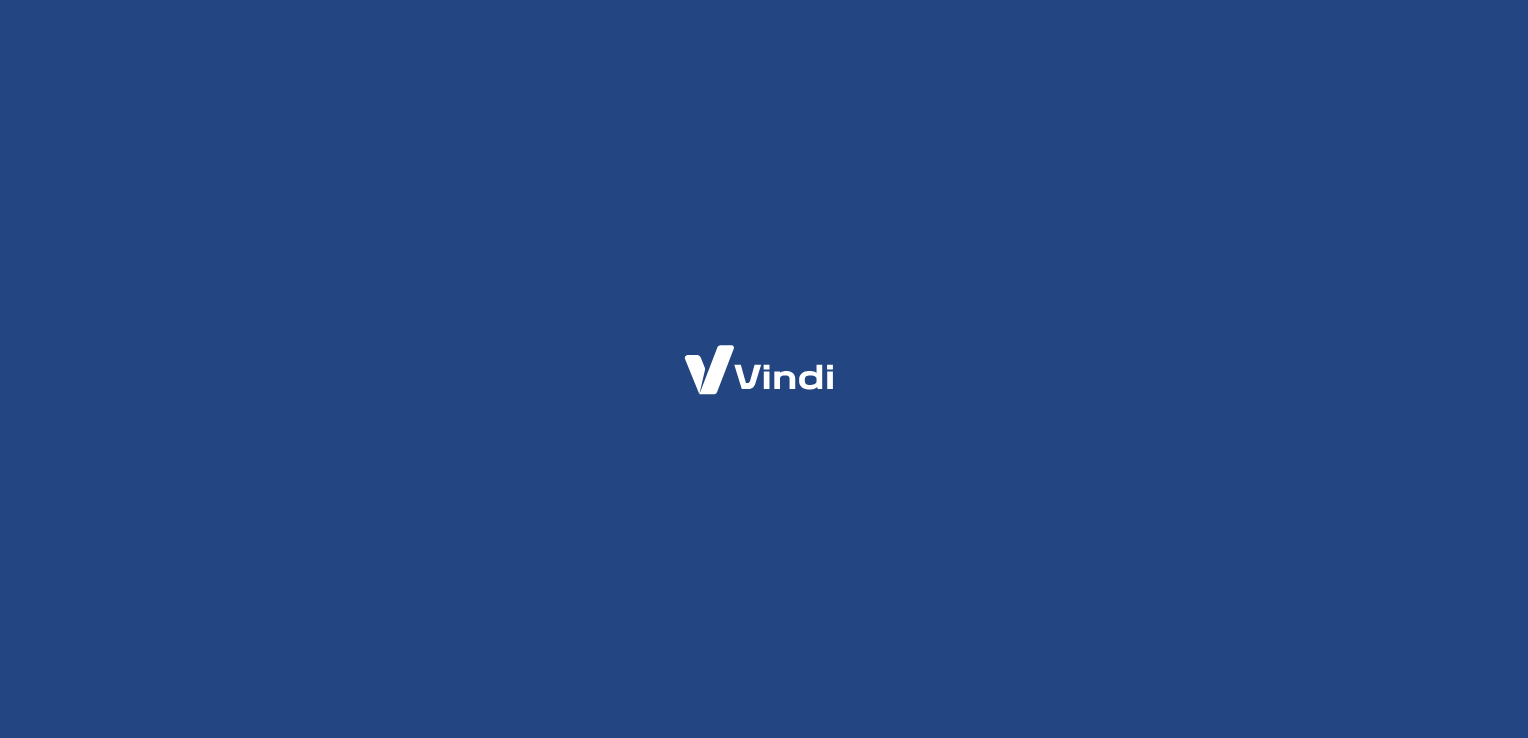 scroll, scrollTop: 0, scrollLeft: 0, axis: both 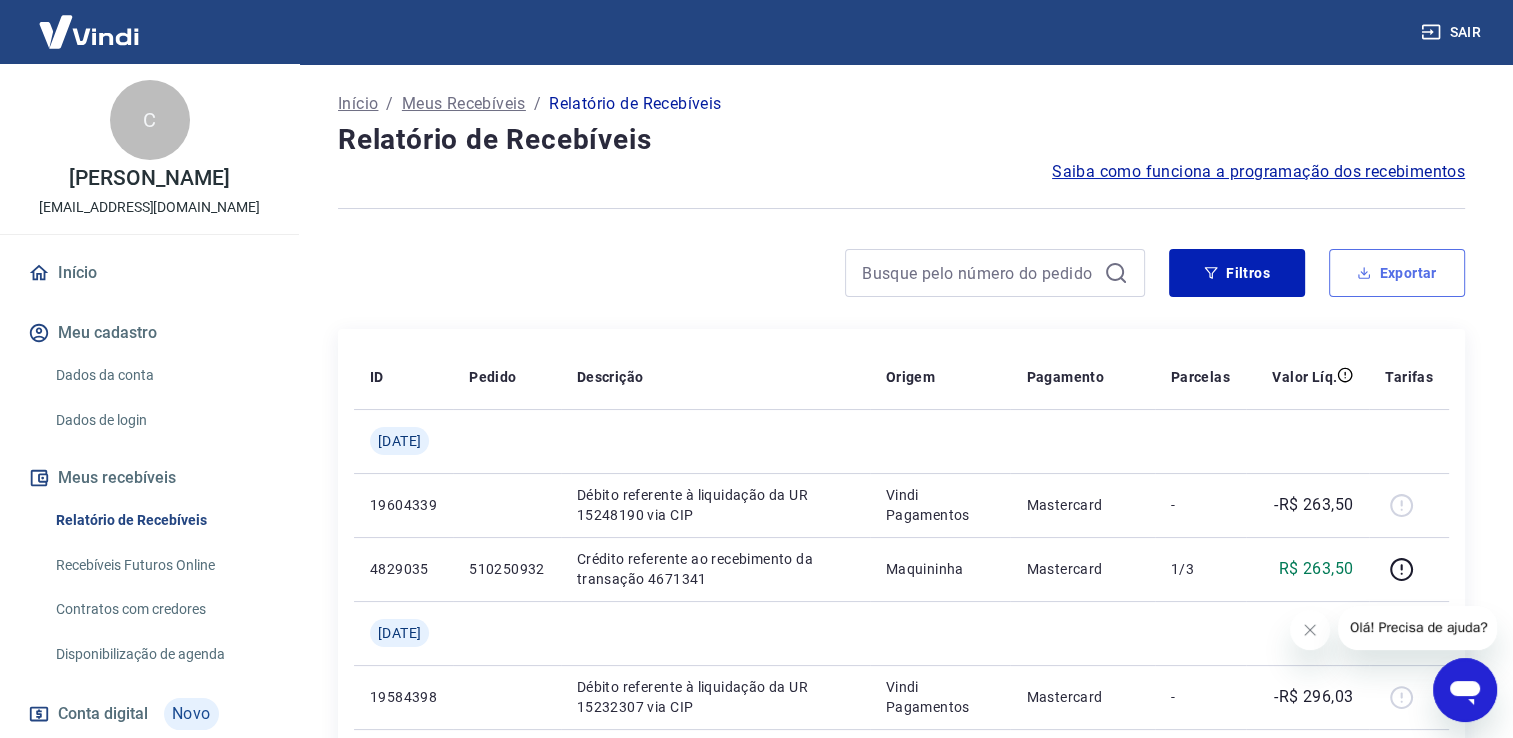 click on "Exportar" at bounding box center (1397, 273) 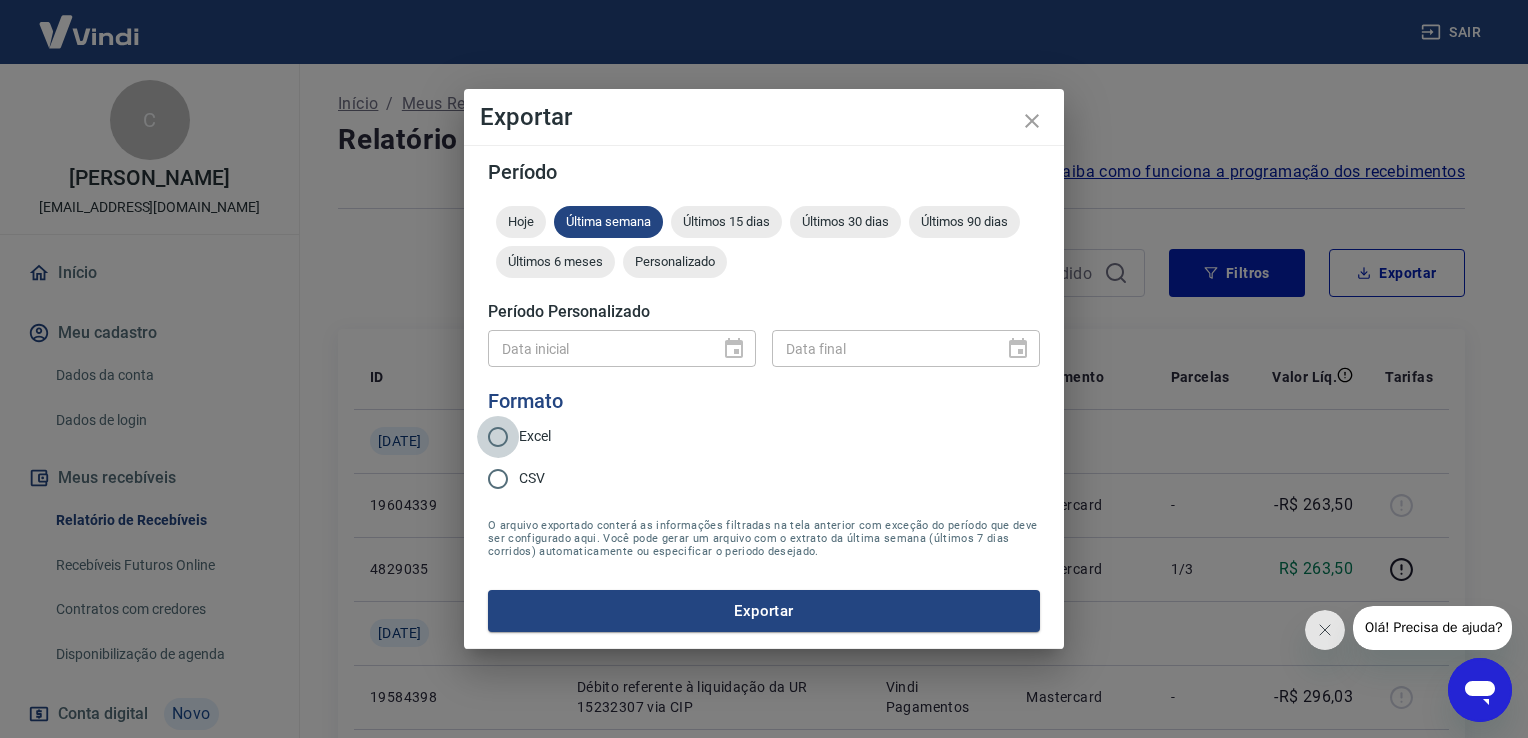 click on "Excel" at bounding box center [498, 437] 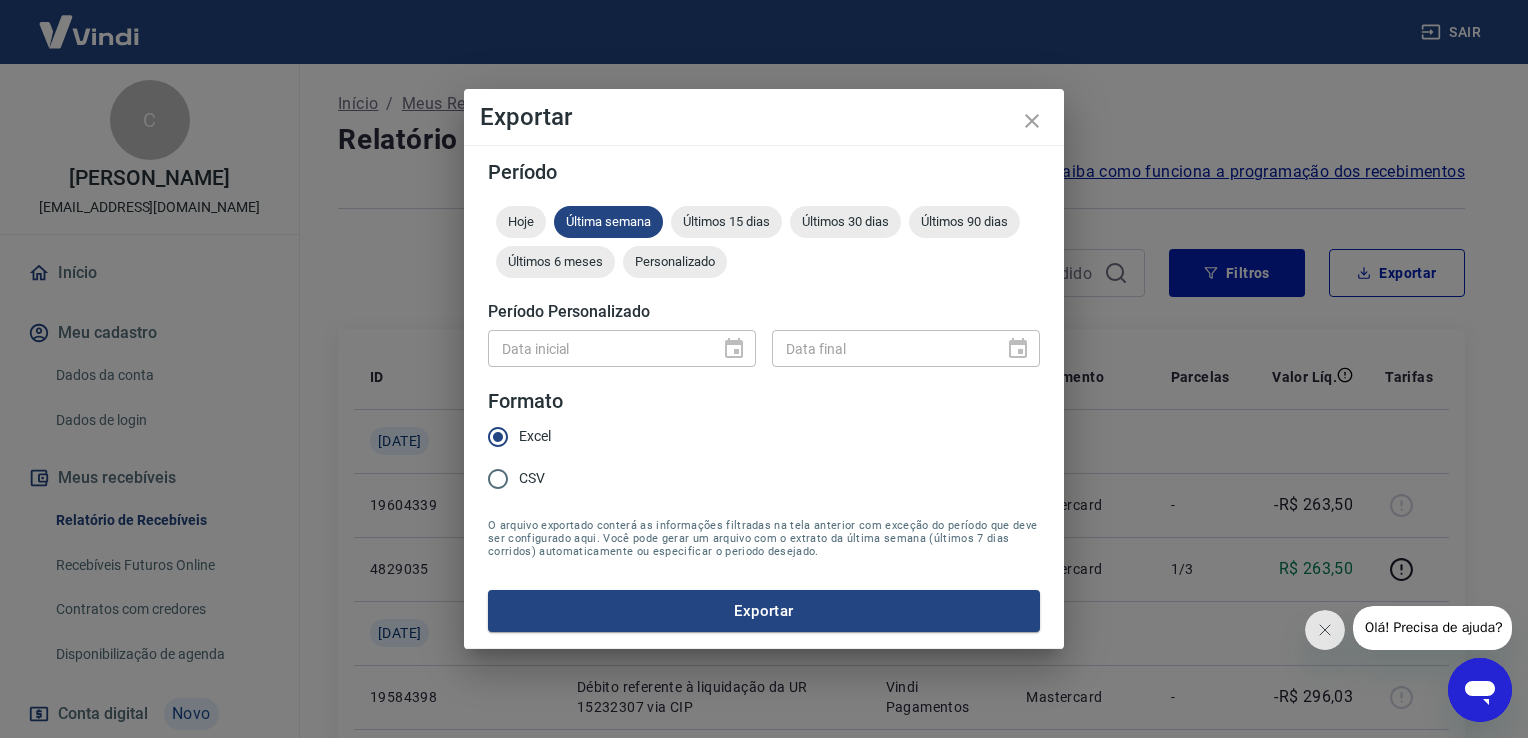 click on "Data inicial" at bounding box center (622, 348) 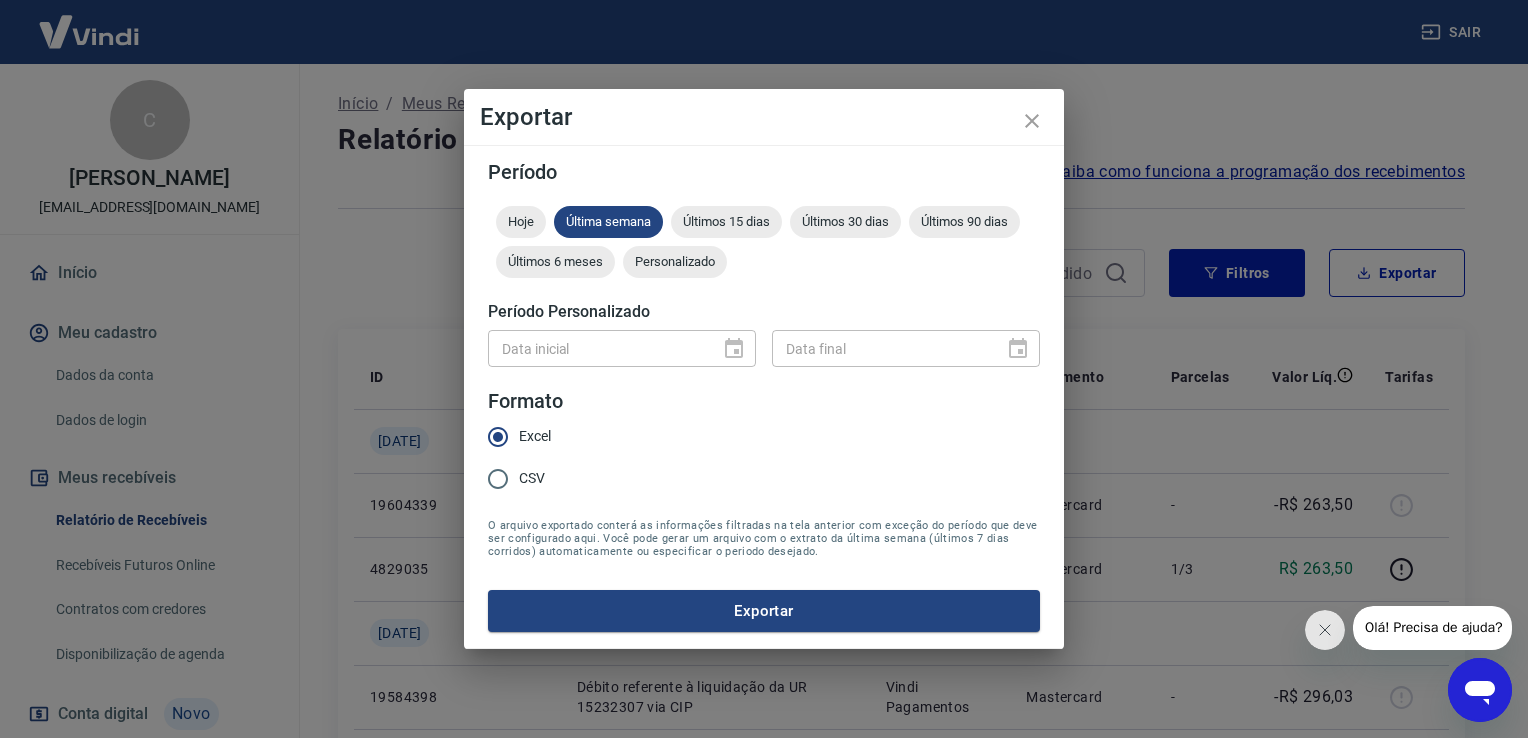 click on "Data inicial" at bounding box center [622, 348] 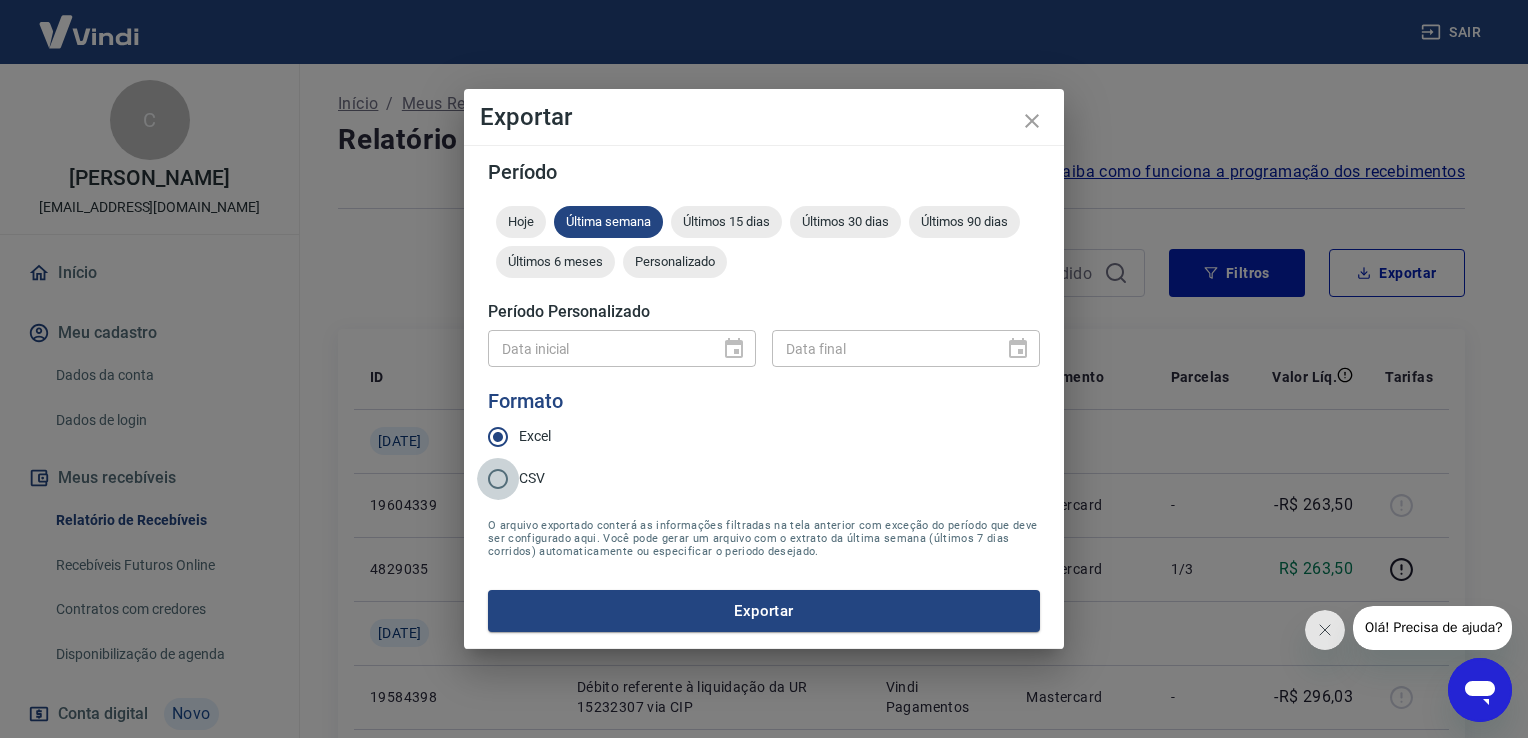 click on "CSV" at bounding box center [498, 479] 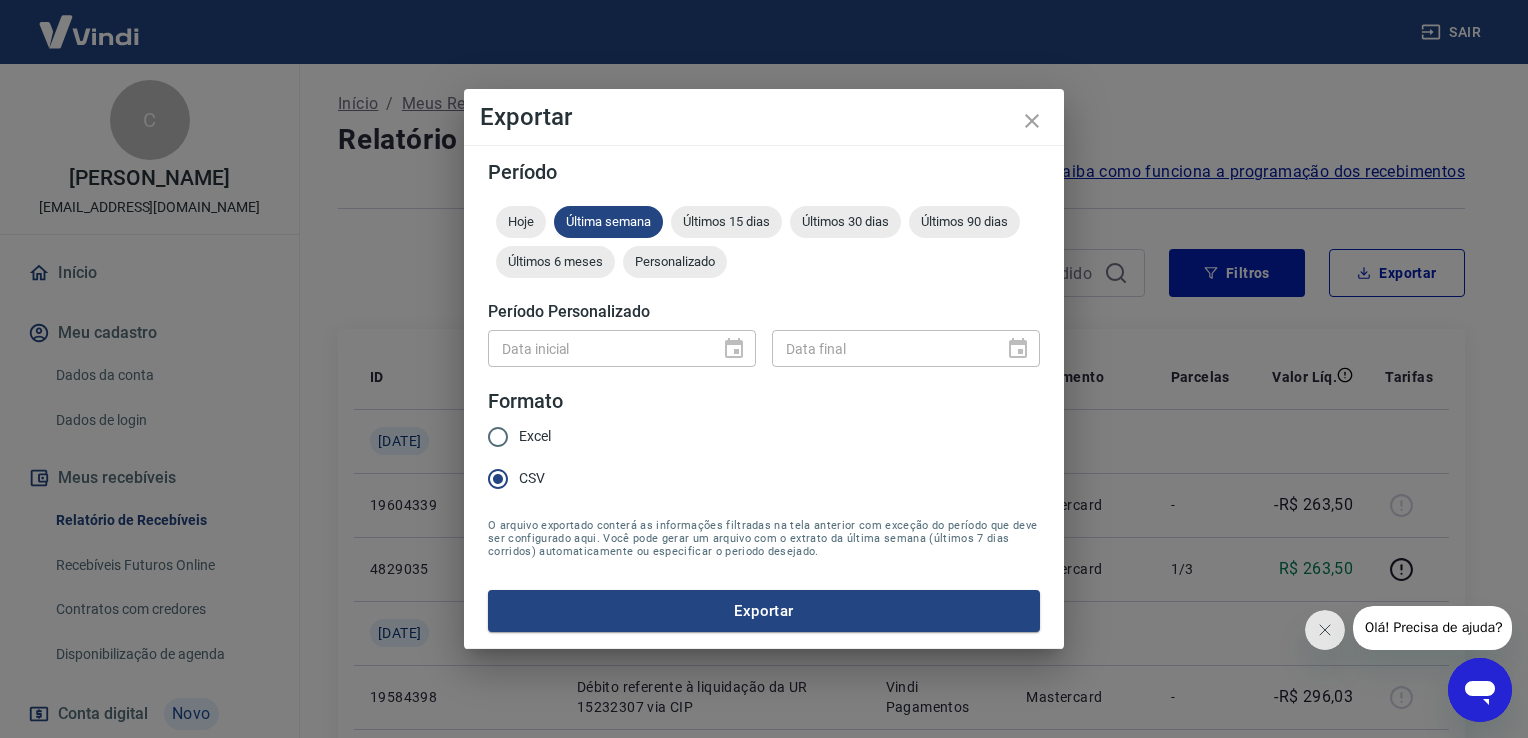 click on "Data inicial" at bounding box center [622, 348] 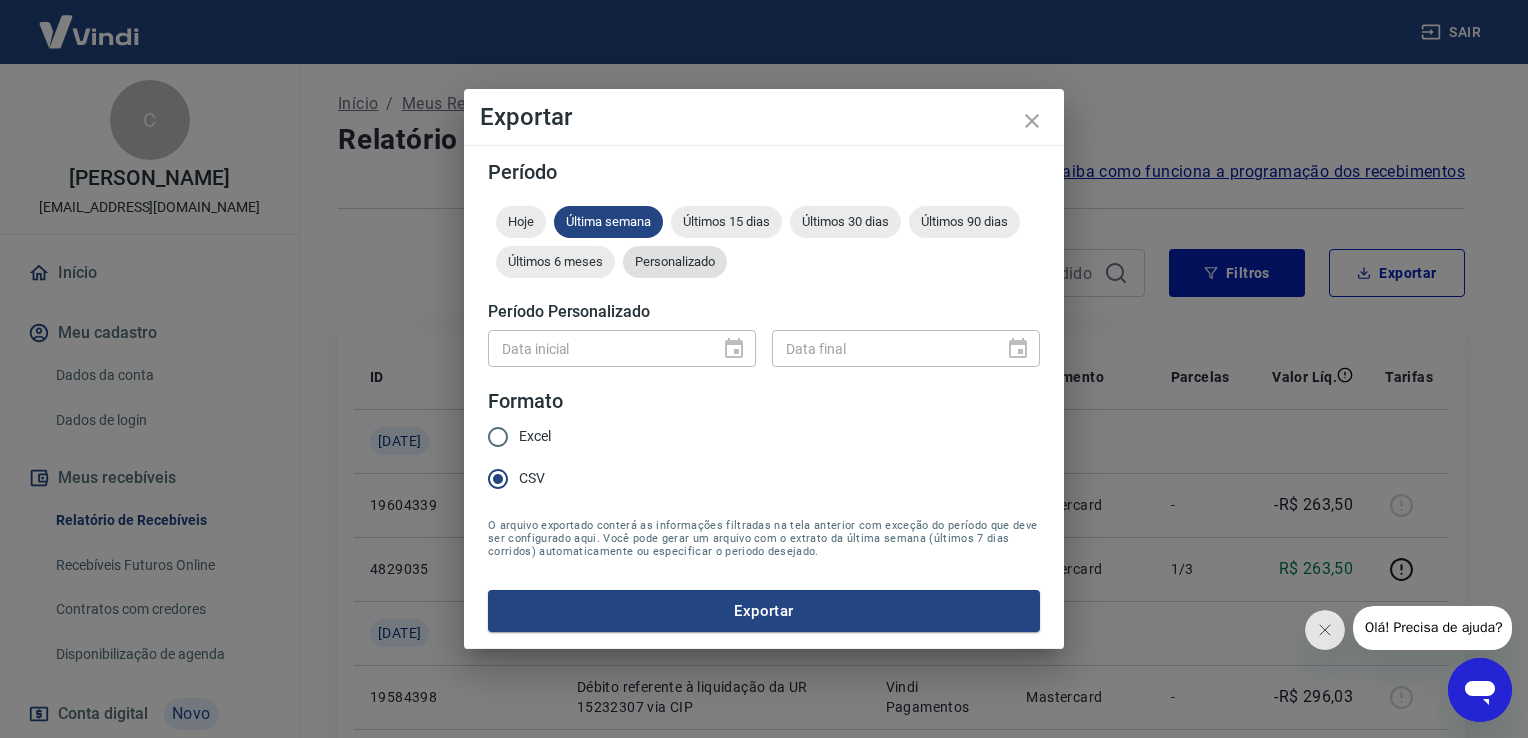 click on "Personalizado" at bounding box center (675, 261) 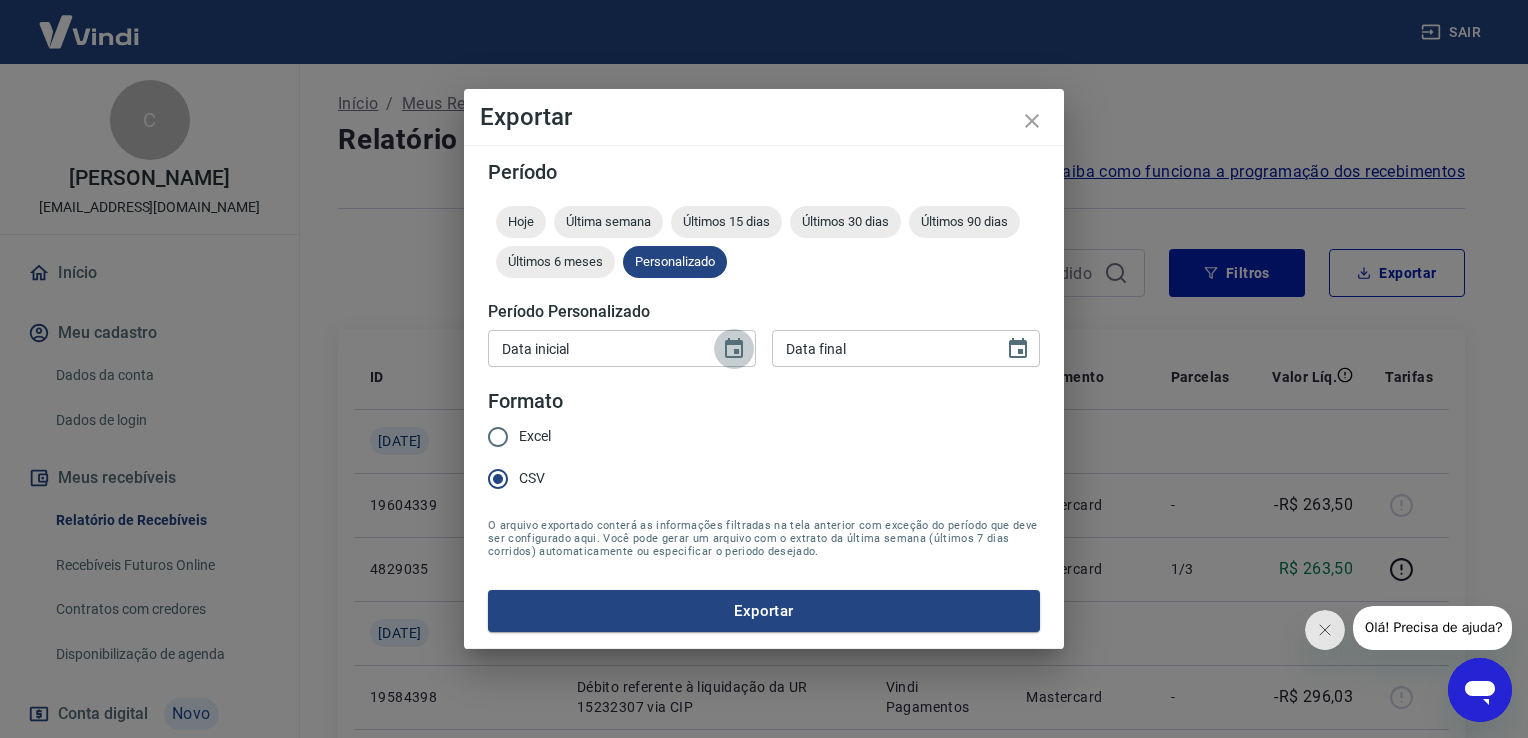 click 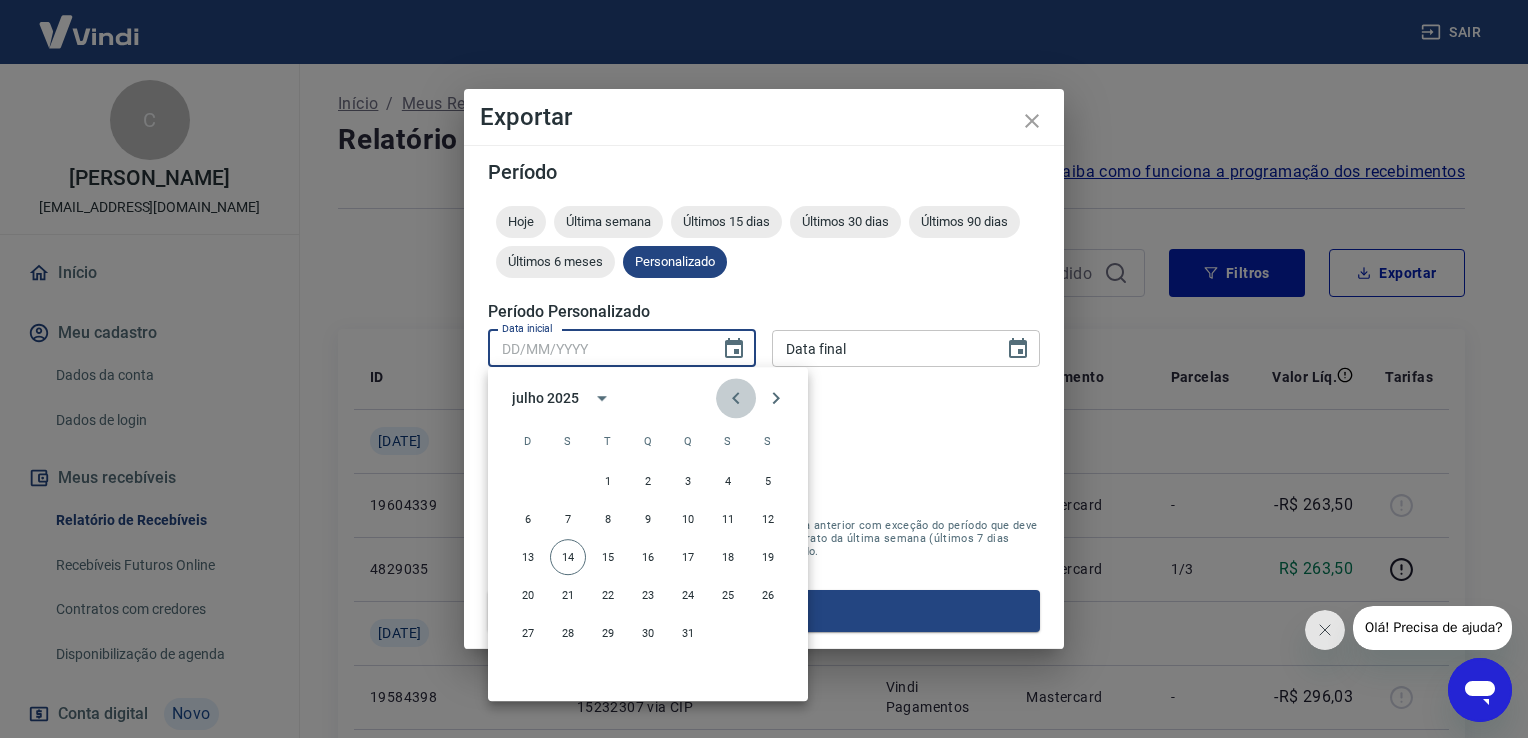 click 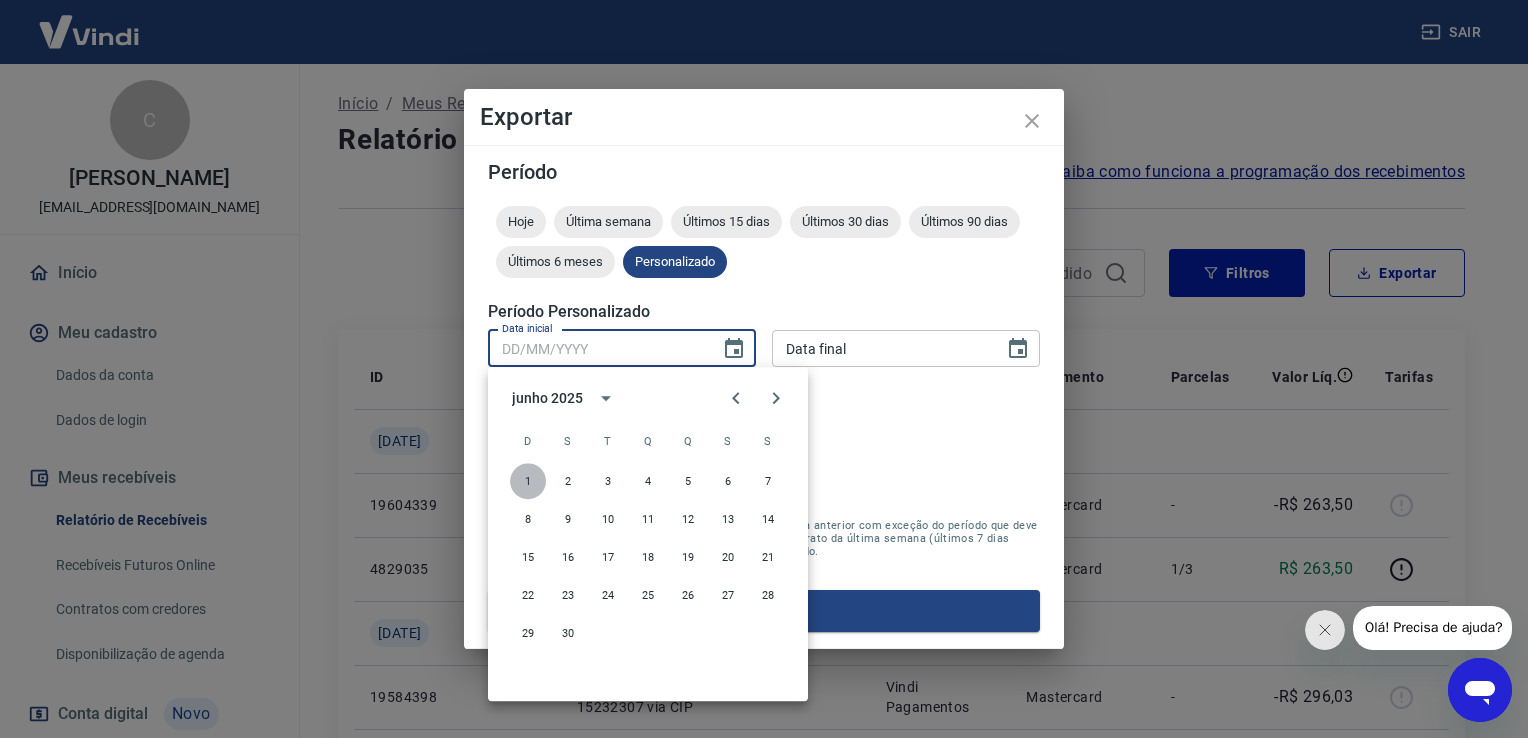 click on "1" at bounding box center [528, 481] 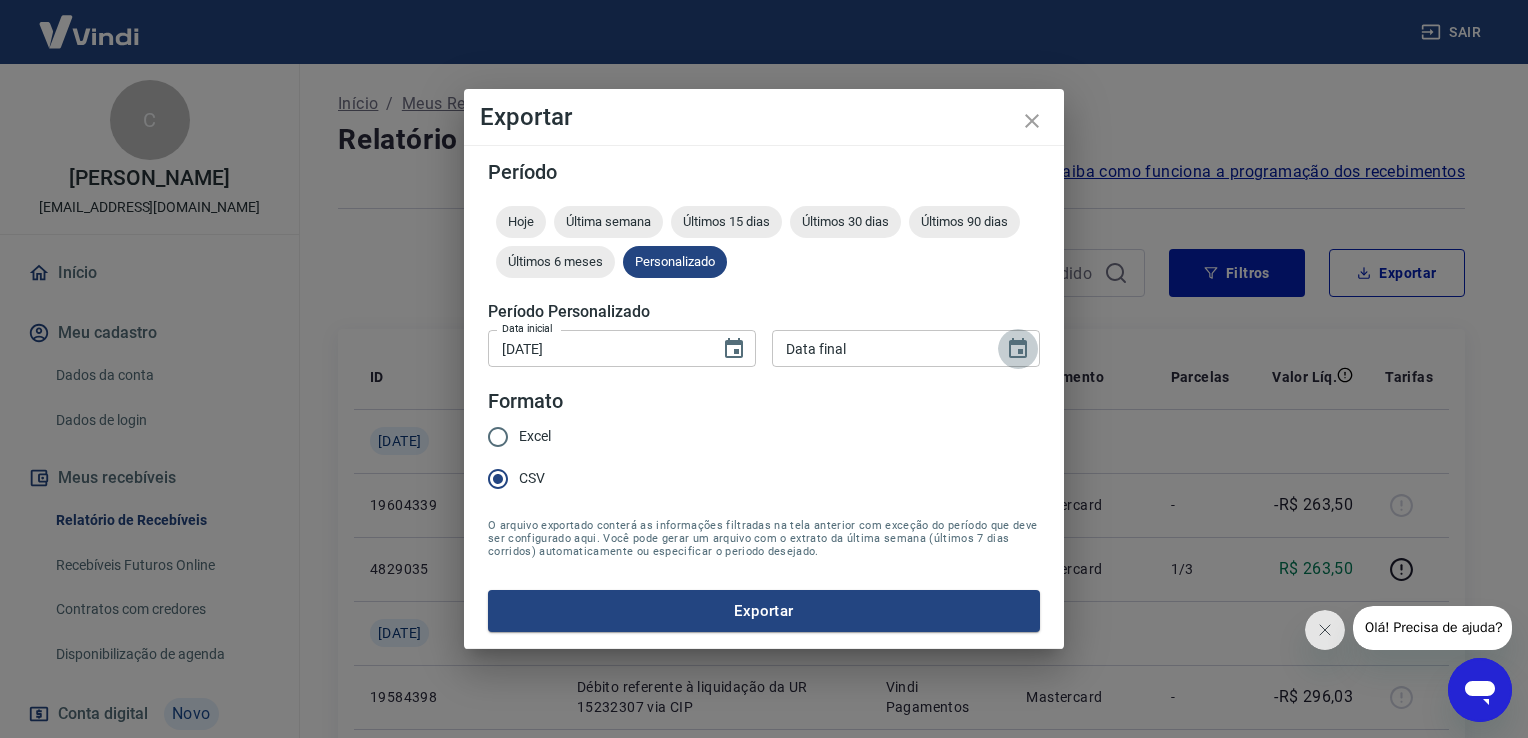 click 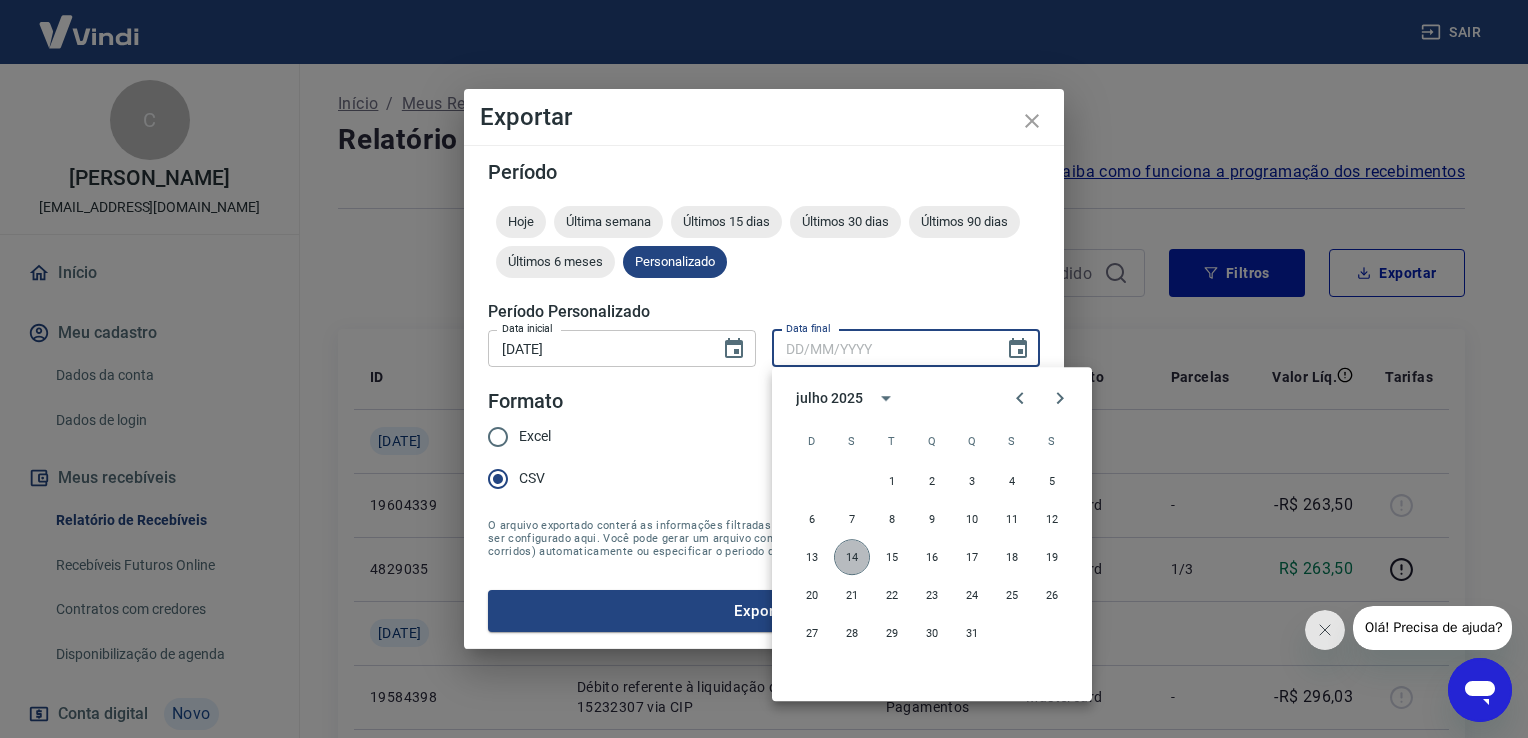 click on "14" at bounding box center [852, 557] 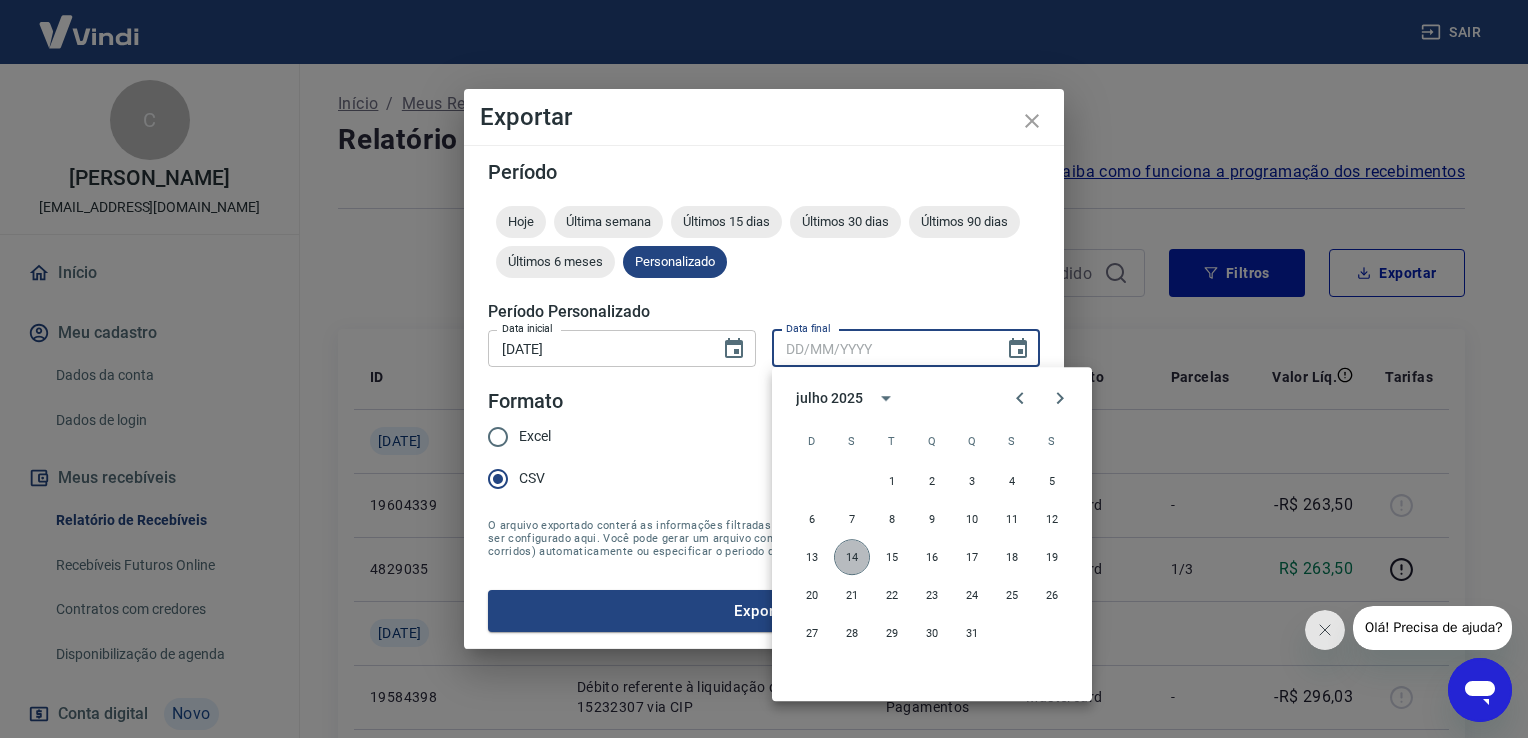 type on "[DATE]" 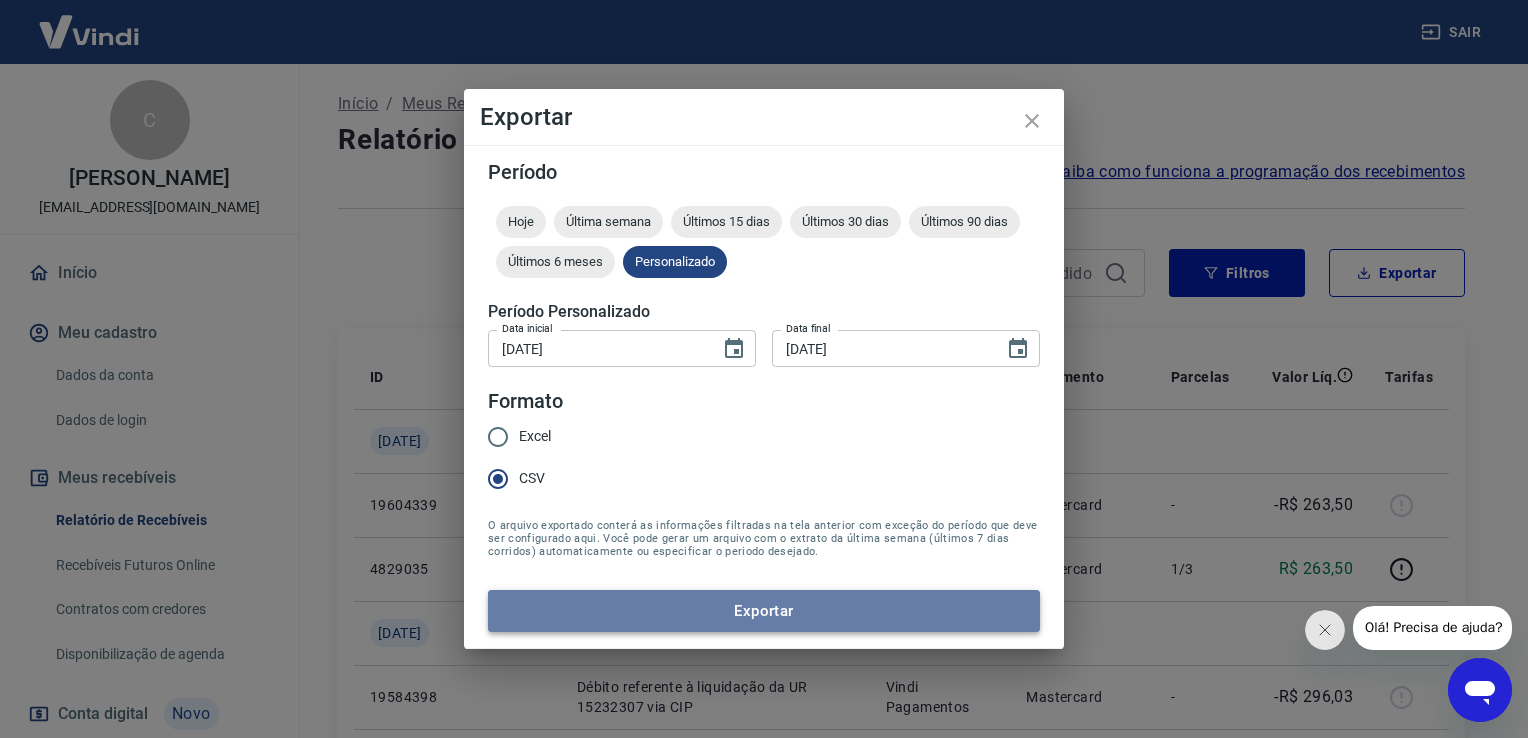 click on "Exportar" at bounding box center [764, 611] 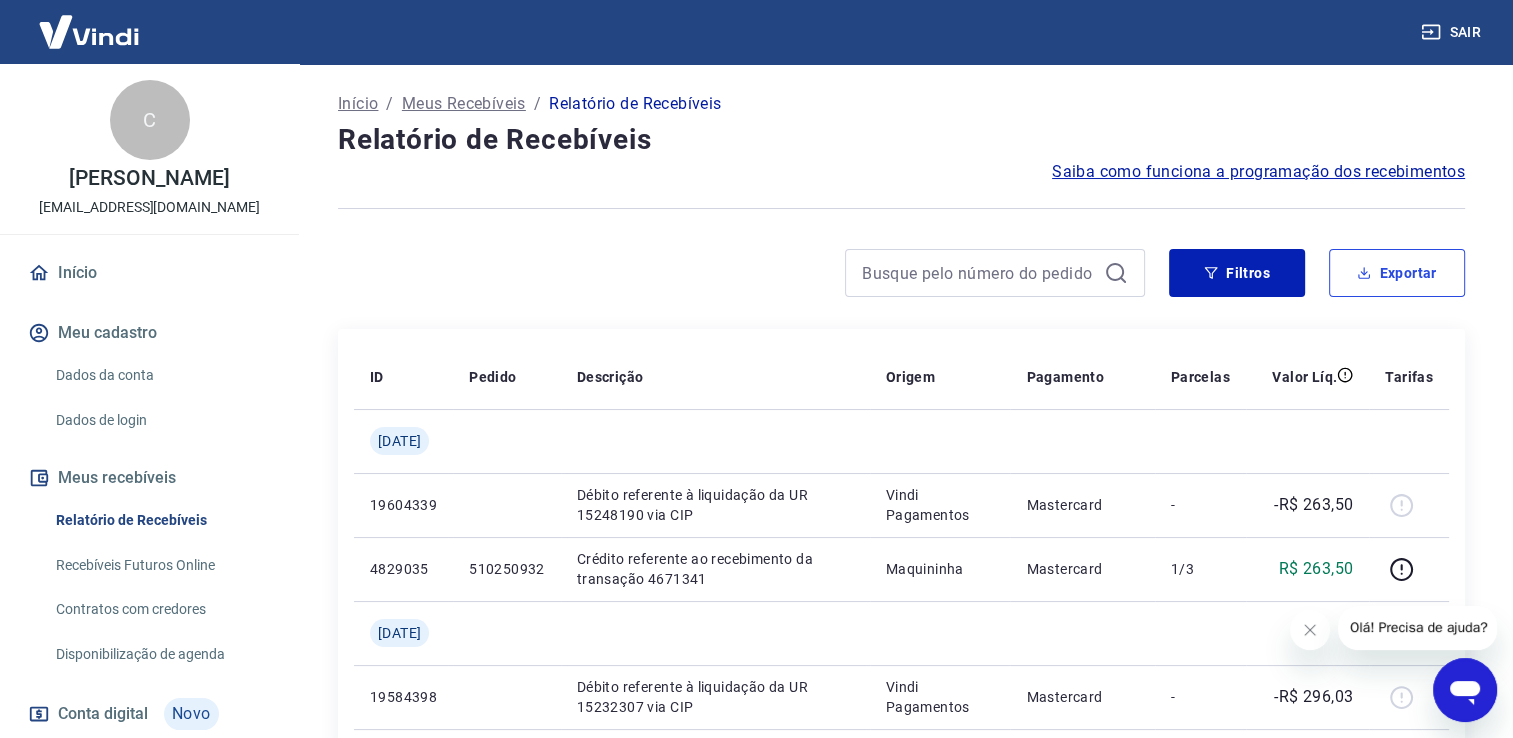 scroll, scrollTop: 645, scrollLeft: 0, axis: vertical 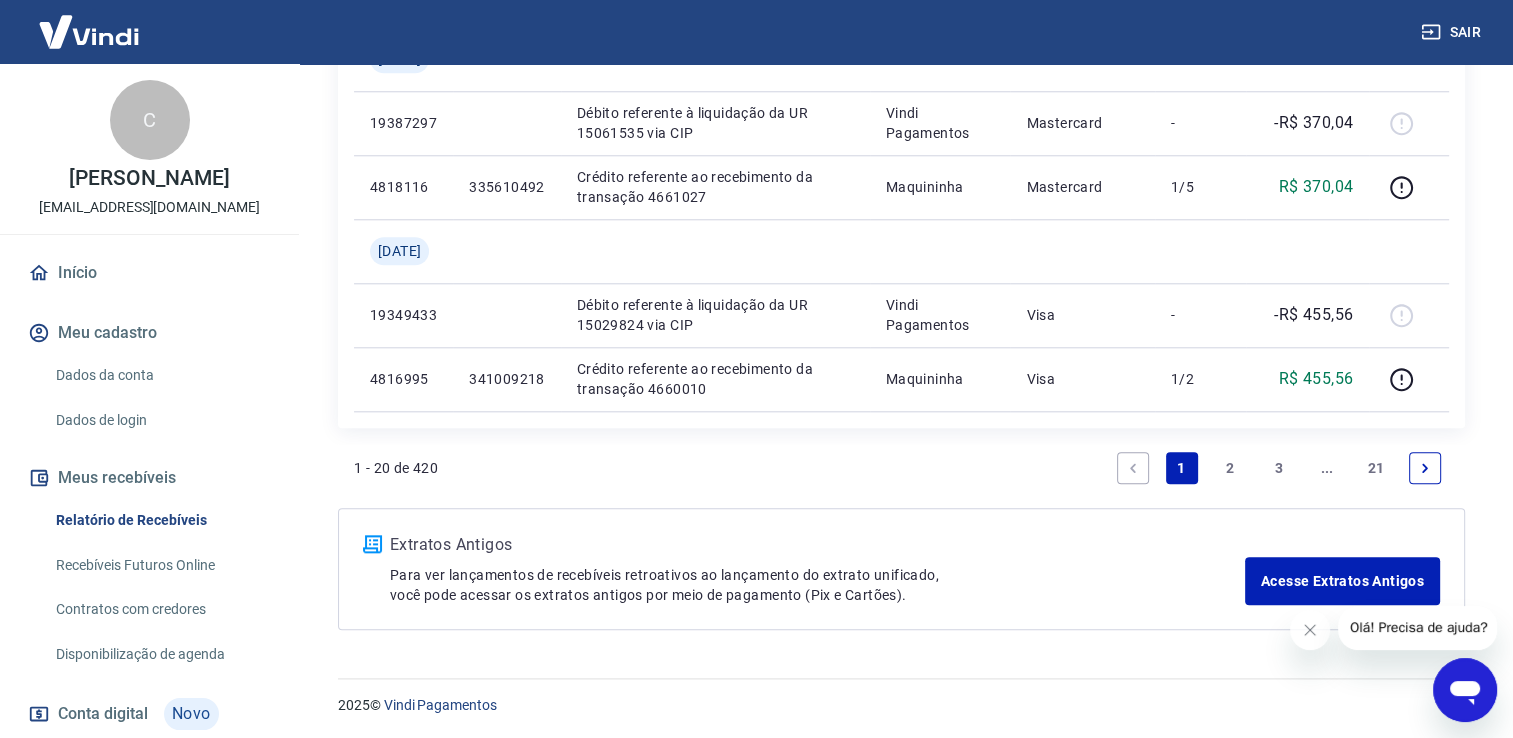 click at bounding box center [1425, 468] 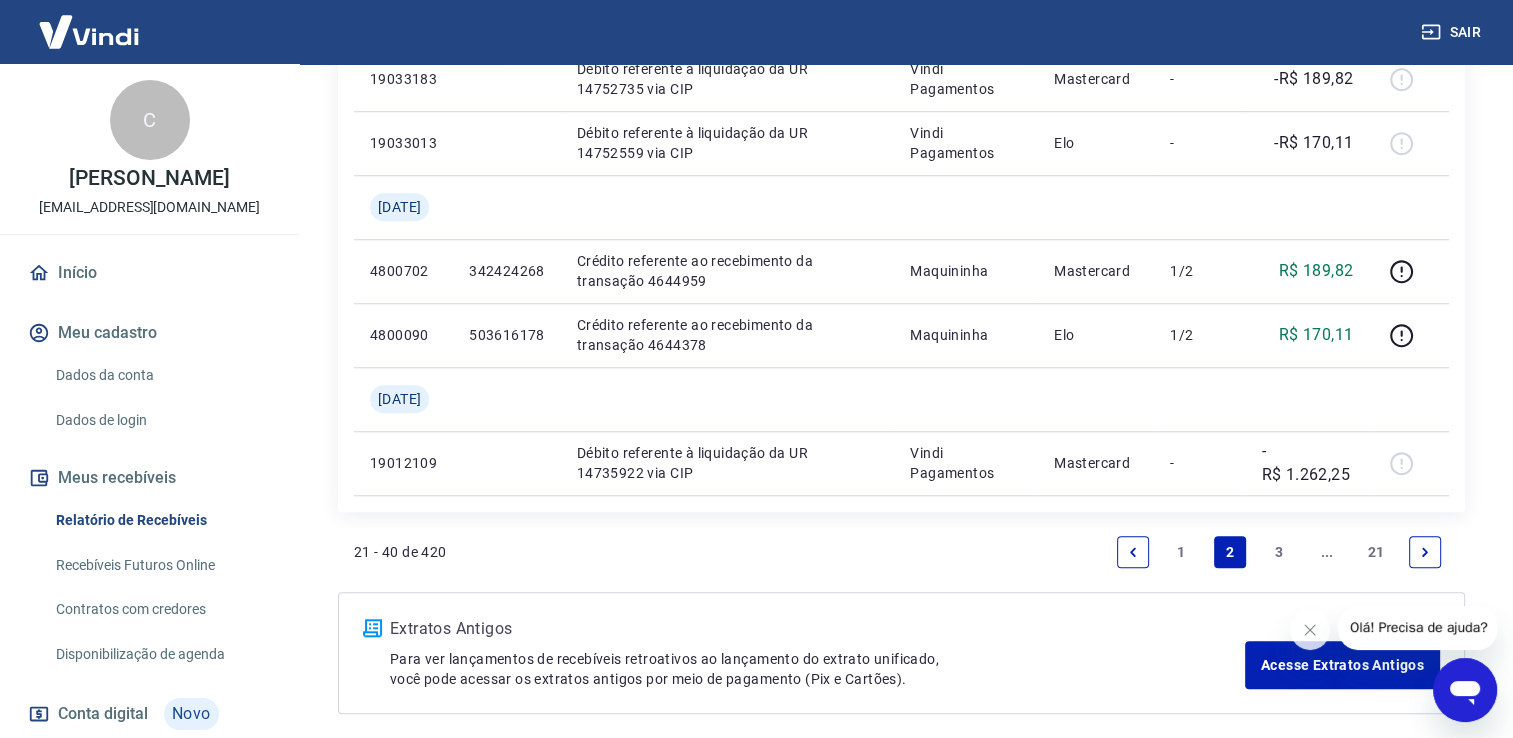 scroll, scrollTop: 1790, scrollLeft: 0, axis: vertical 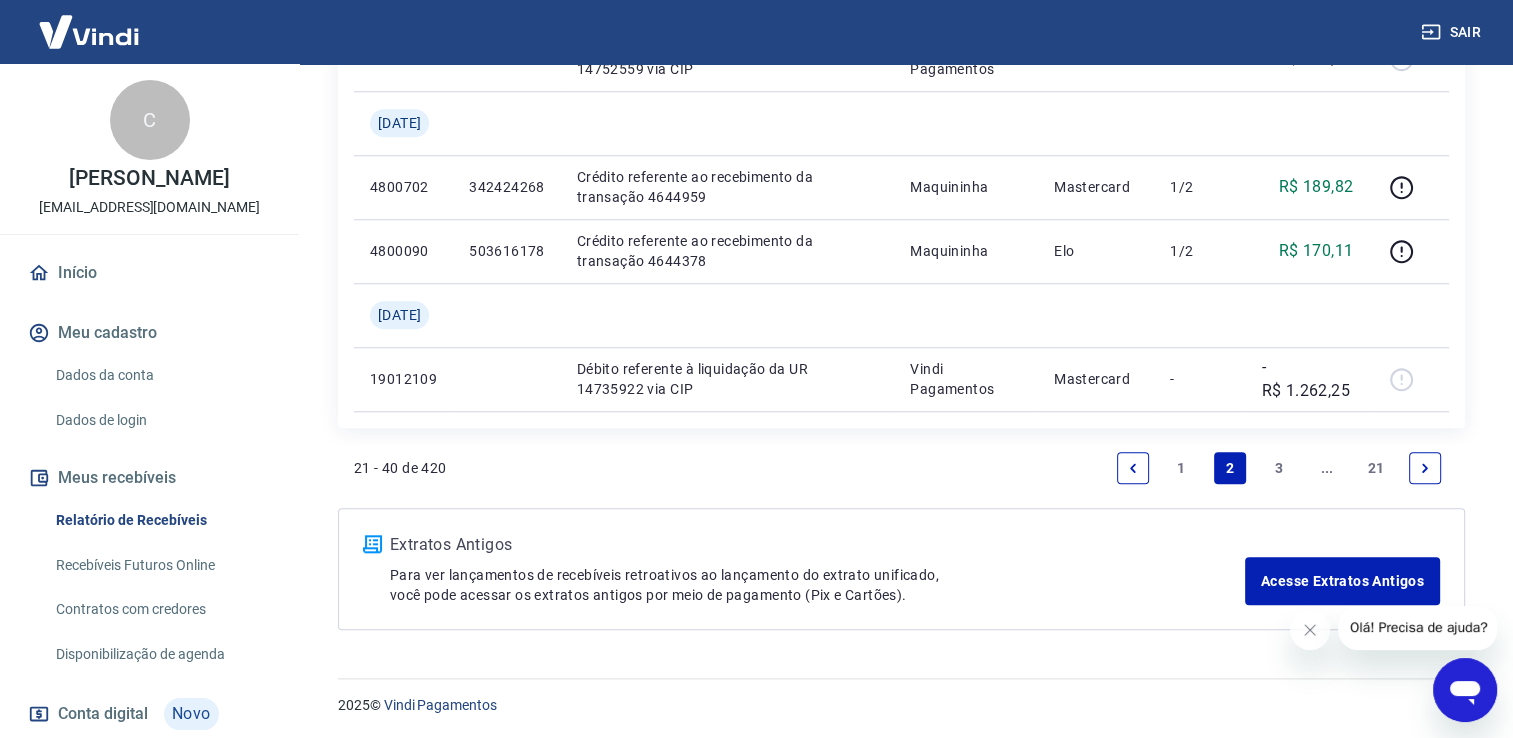 click on "21" at bounding box center [1376, 468] 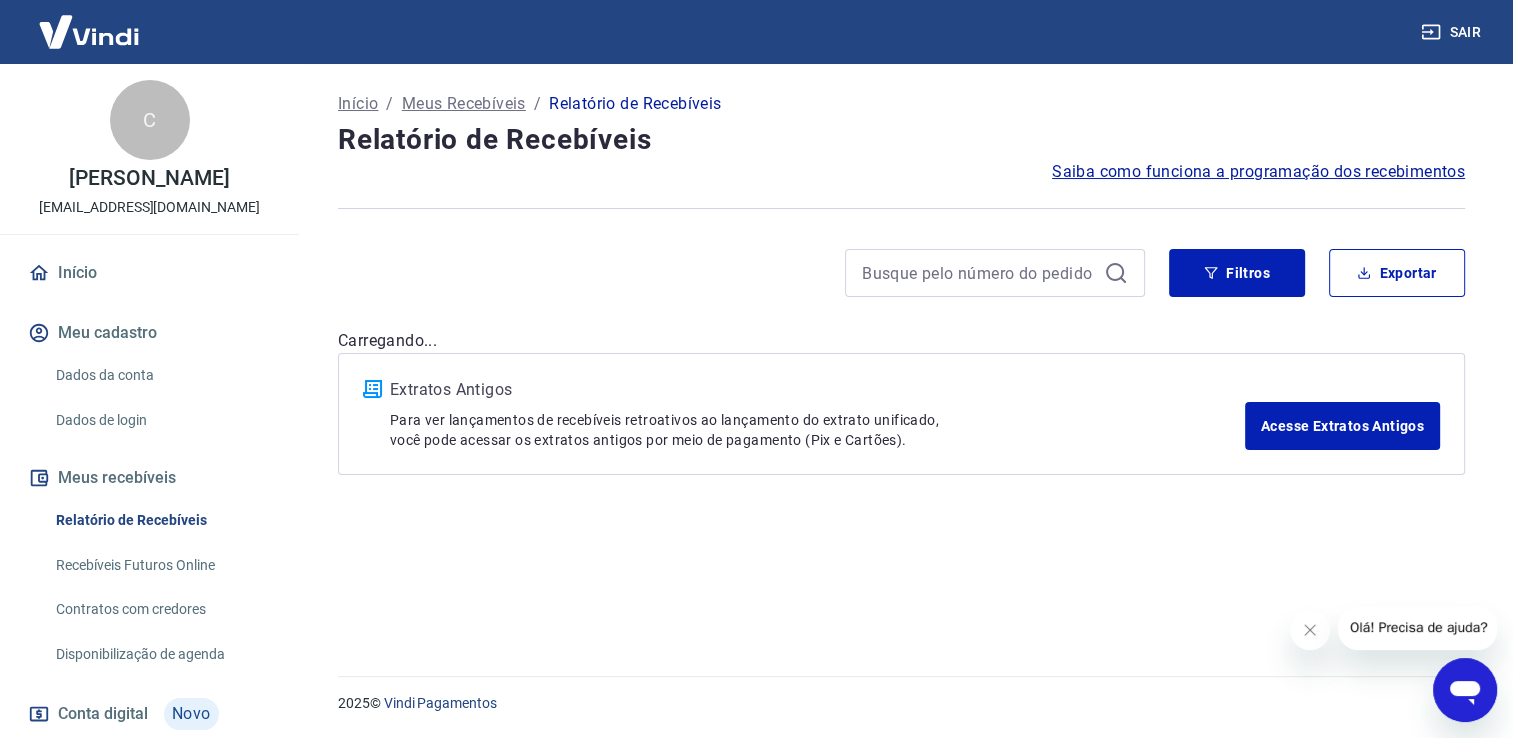 scroll, scrollTop: 0, scrollLeft: 0, axis: both 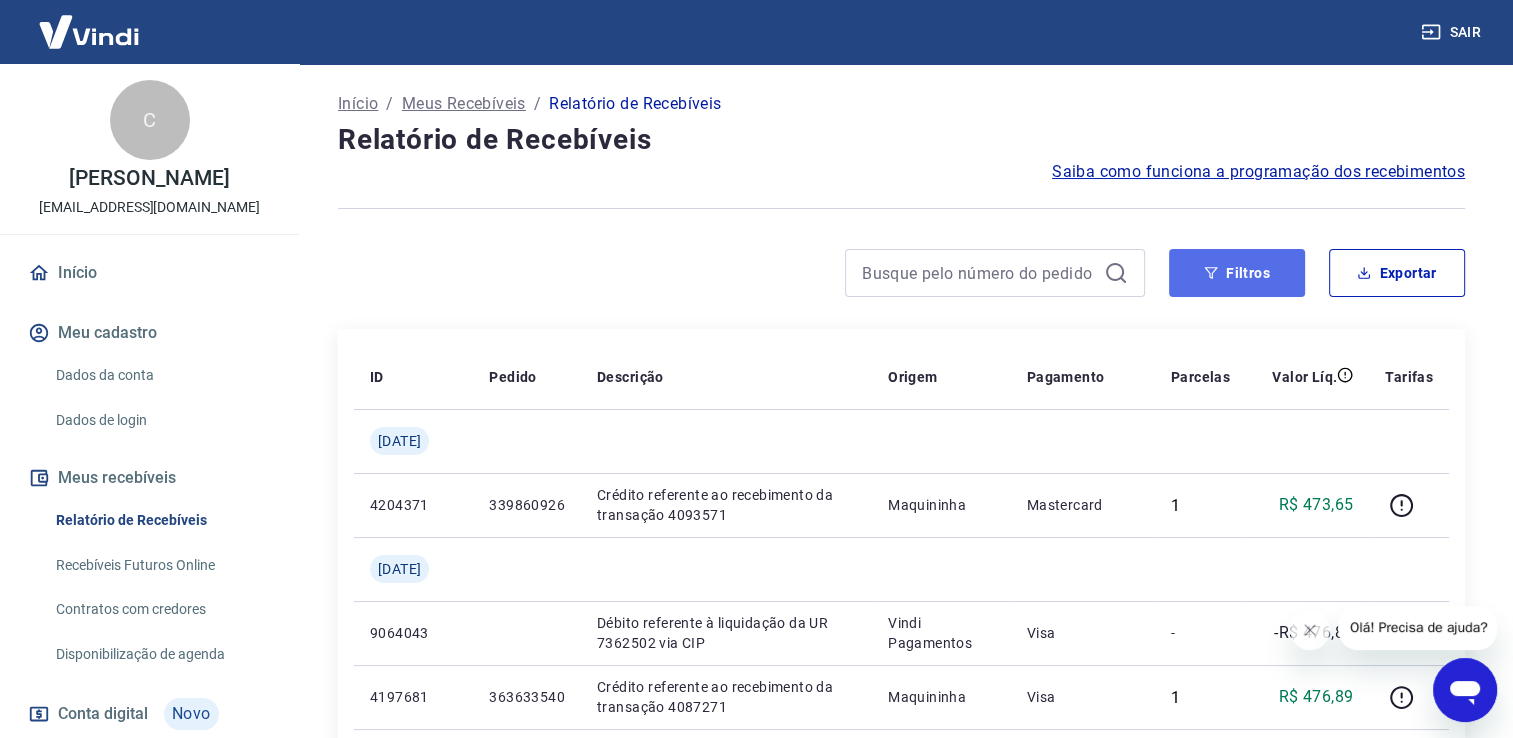 click on "Filtros" at bounding box center [1237, 273] 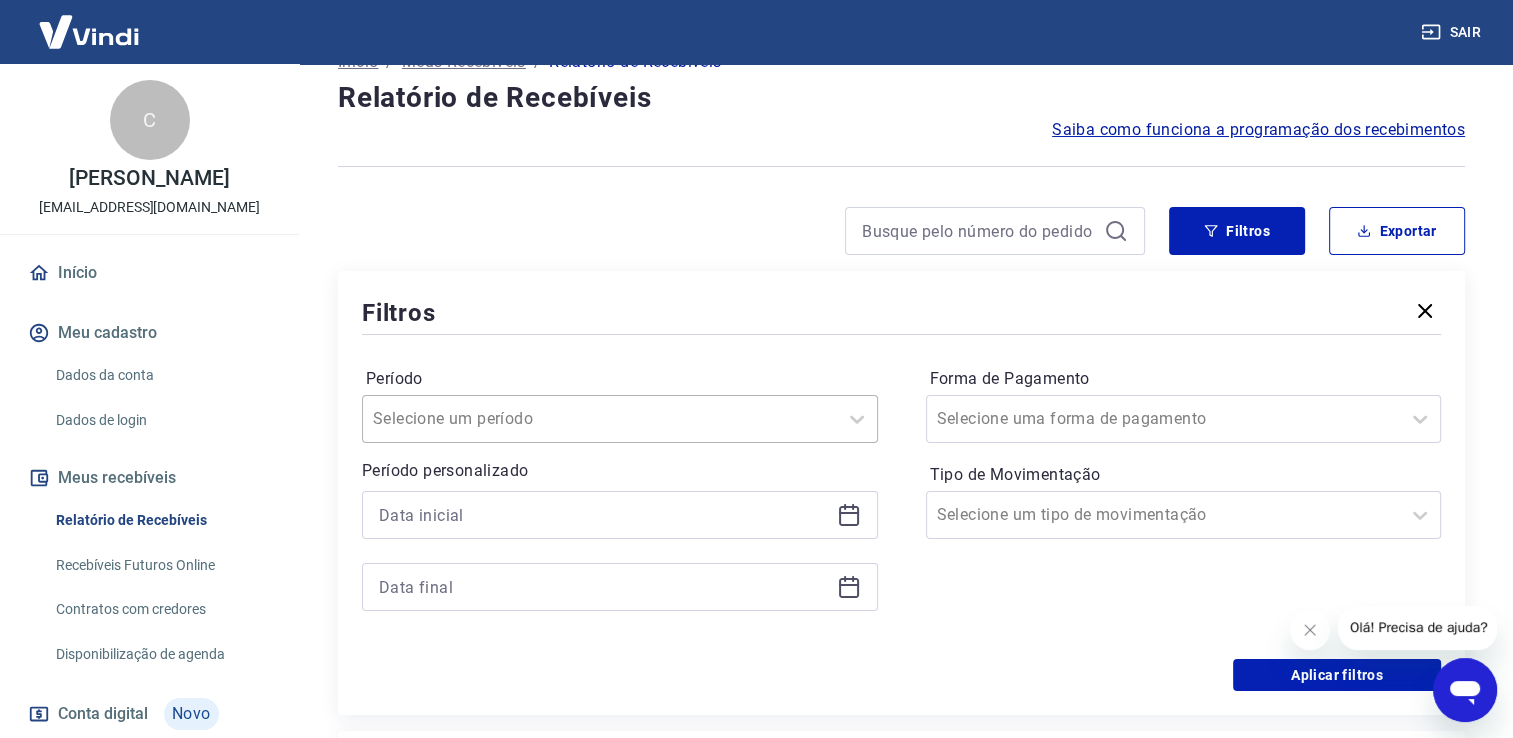 click on "Selecione um período" at bounding box center (620, 419) 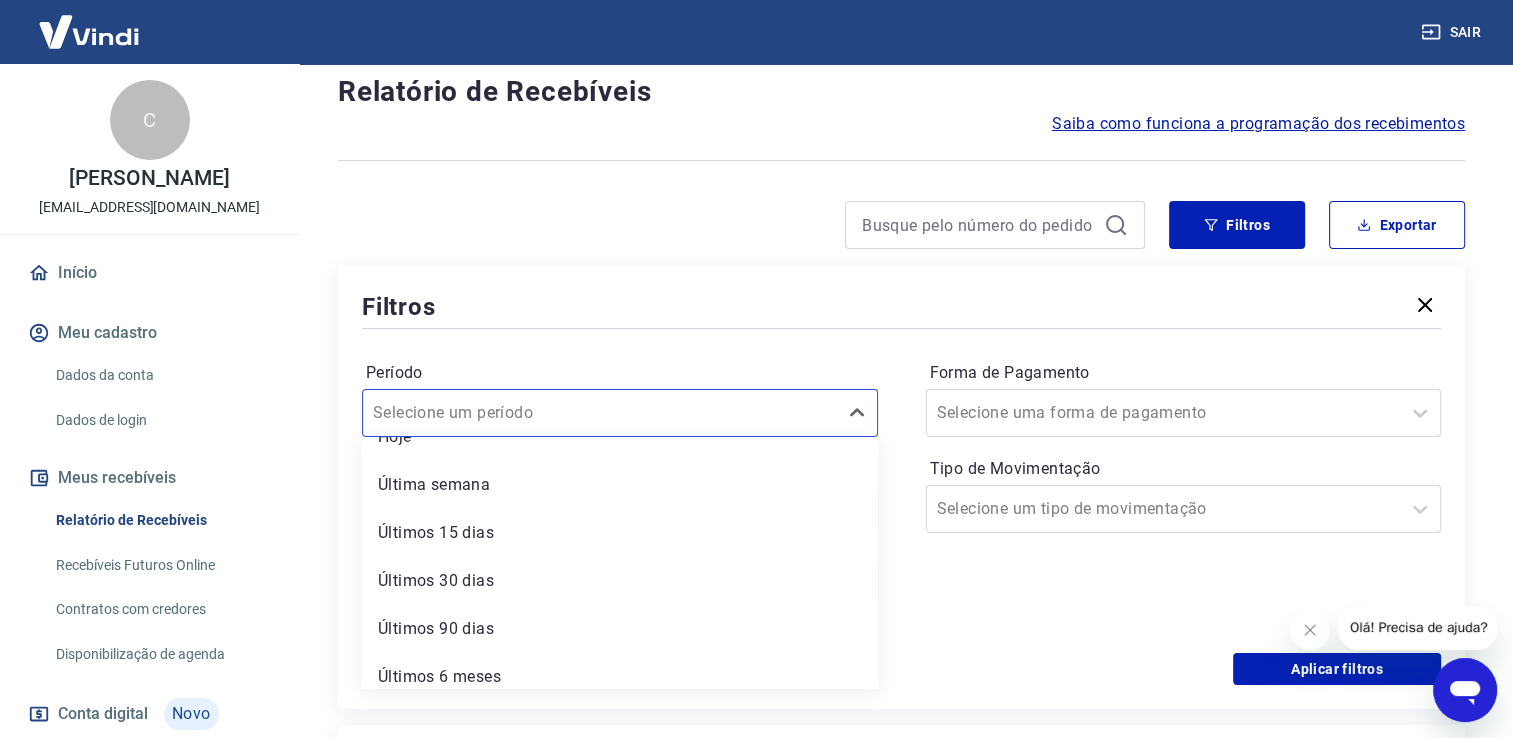 scroll, scrollTop: 91, scrollLeft: 0, axis: vertical 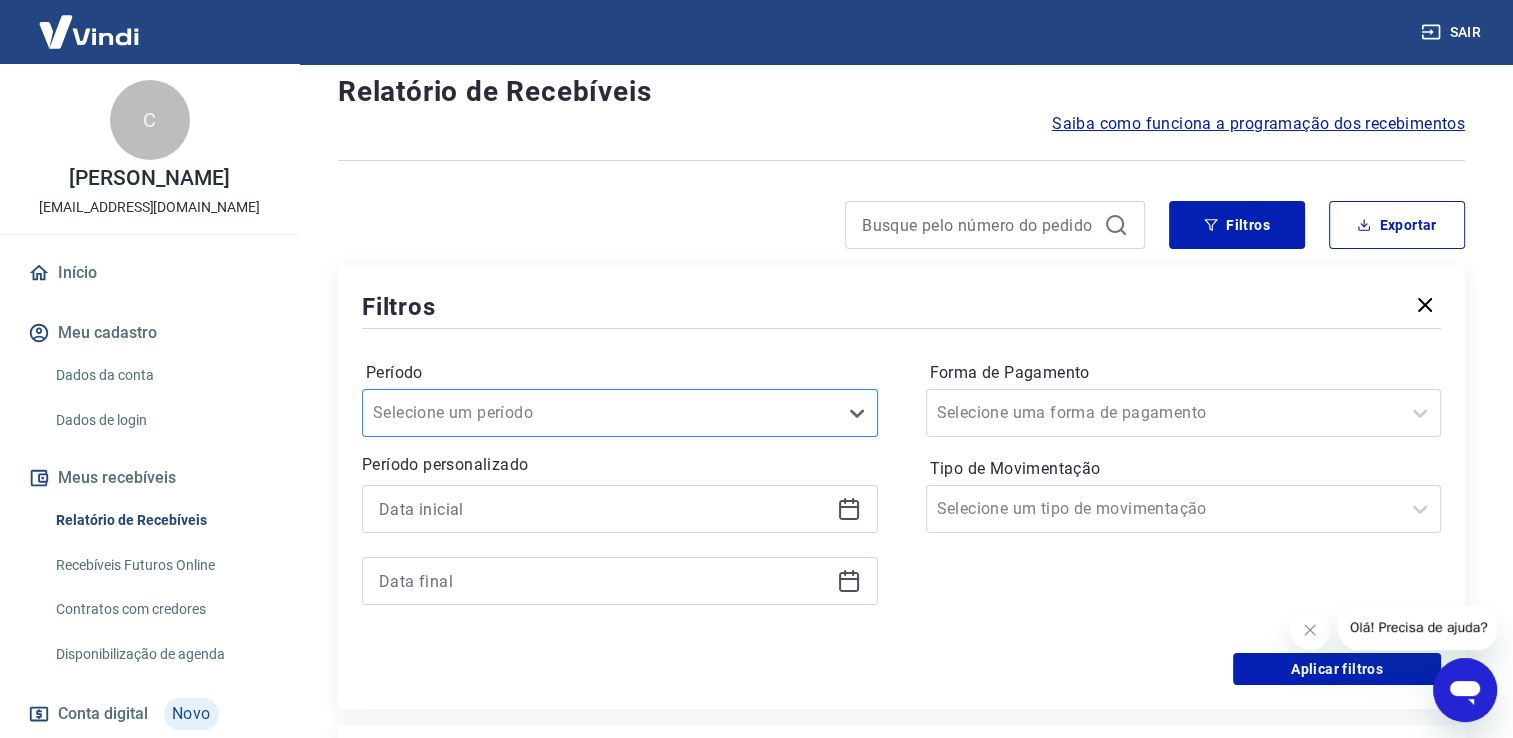 click on "Selecione um período" at bounding box center (600, 413) 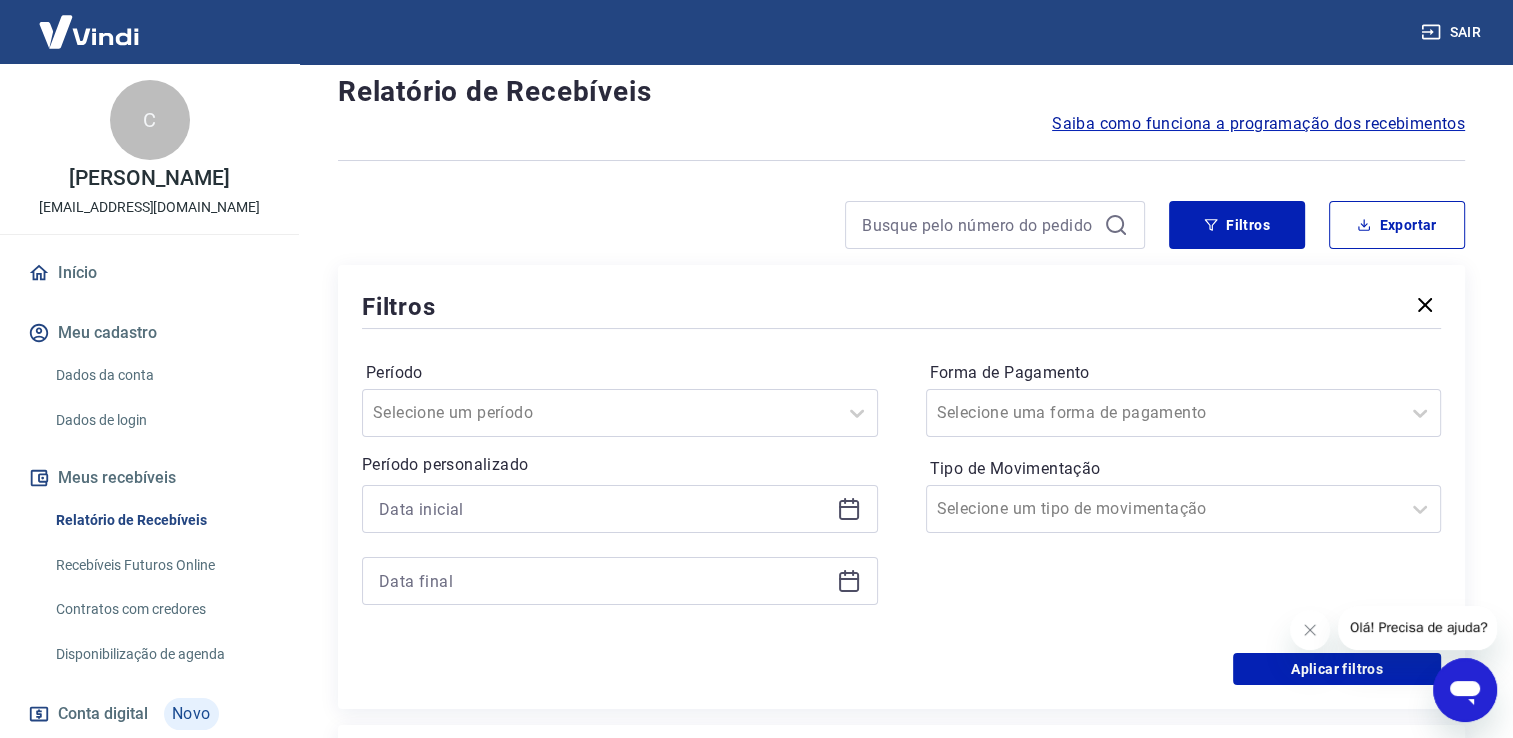 click 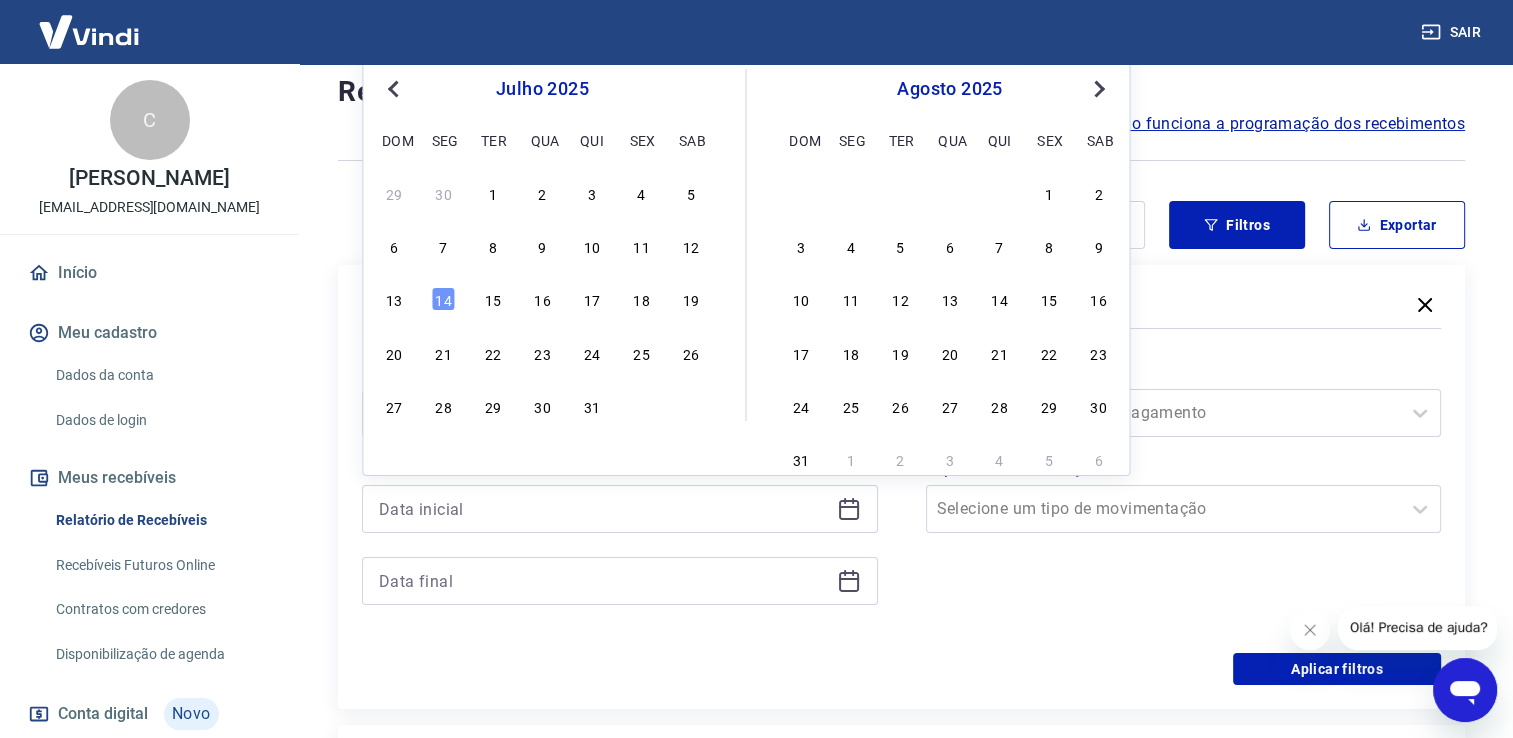 click on "Previous Month" at bounding box center [395, 88] 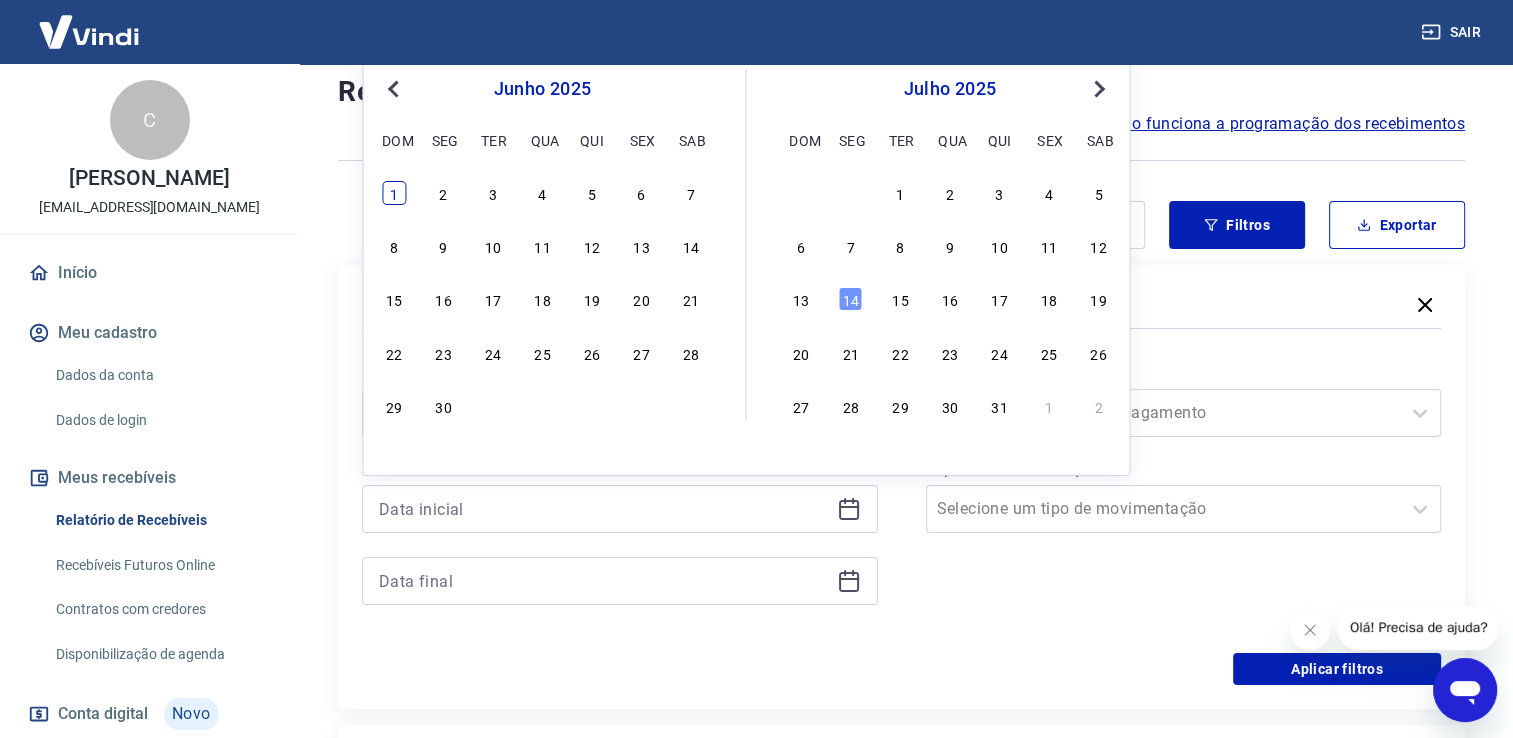 click on "1" at bounding box center (394, 193) 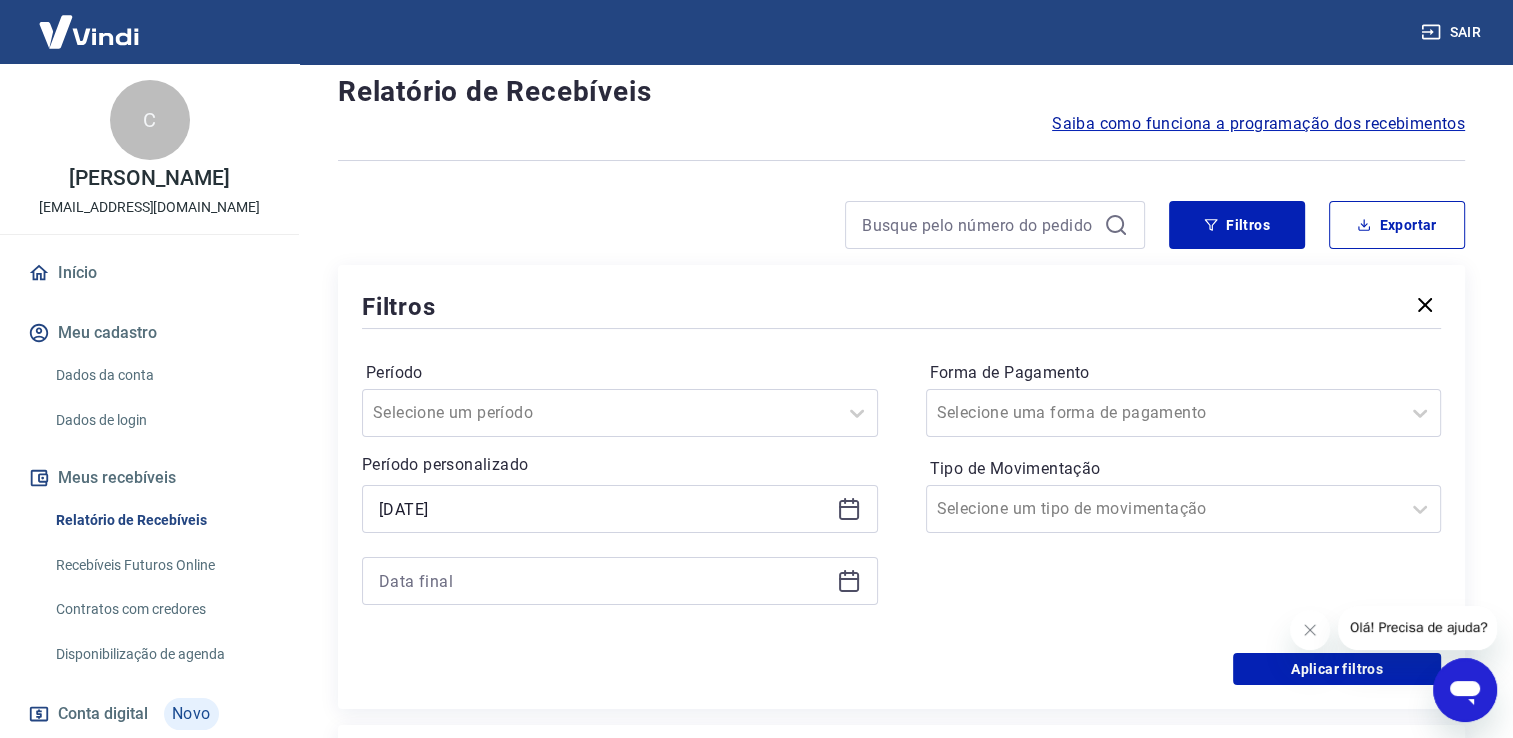 click on "Início / Meus Recebíveis / Relatório de Recebíveis Relatório de Recebíveis Saiba como funciona a programação dos recebimentos Saiba como funciona a programação dos recebimentos Filtros Exportar Filtros Período Selecione um período Período personalizado Selected date: [DATE] [DATE] Forma de Pagamento Selecione uma forma de pagamento Tipo de Movimentação Selecione um tipo de movimentação Aplicar filtros ID Pedido Descrição Origem Pagamento Parcelas Valor Líq. Tarifas [DATE] 4204371 339860926 Crédito referente ao recebimento da transação 4093571 Maquininha Mastercard 1 R$ 473,65 [DATE] 9064043 Débito referente à liquidação da UR 7362502 via CIP Vindi Pagamentos Visa - -R$ 476,89 4197681 363633540 Crédito referente ao recebimento da transação 4087271 Maquininha Visa 1 R$ 476,89 [DATE] 8936296 Débito referente à liquidação da UR 7274060 via CIP Vindi Pagamentos Elo - -R$ 967,15 [DATE] 4186737 340455032 Maquininha Elo 1 R$ 967,15 -" at bounding box center [901, 1524] 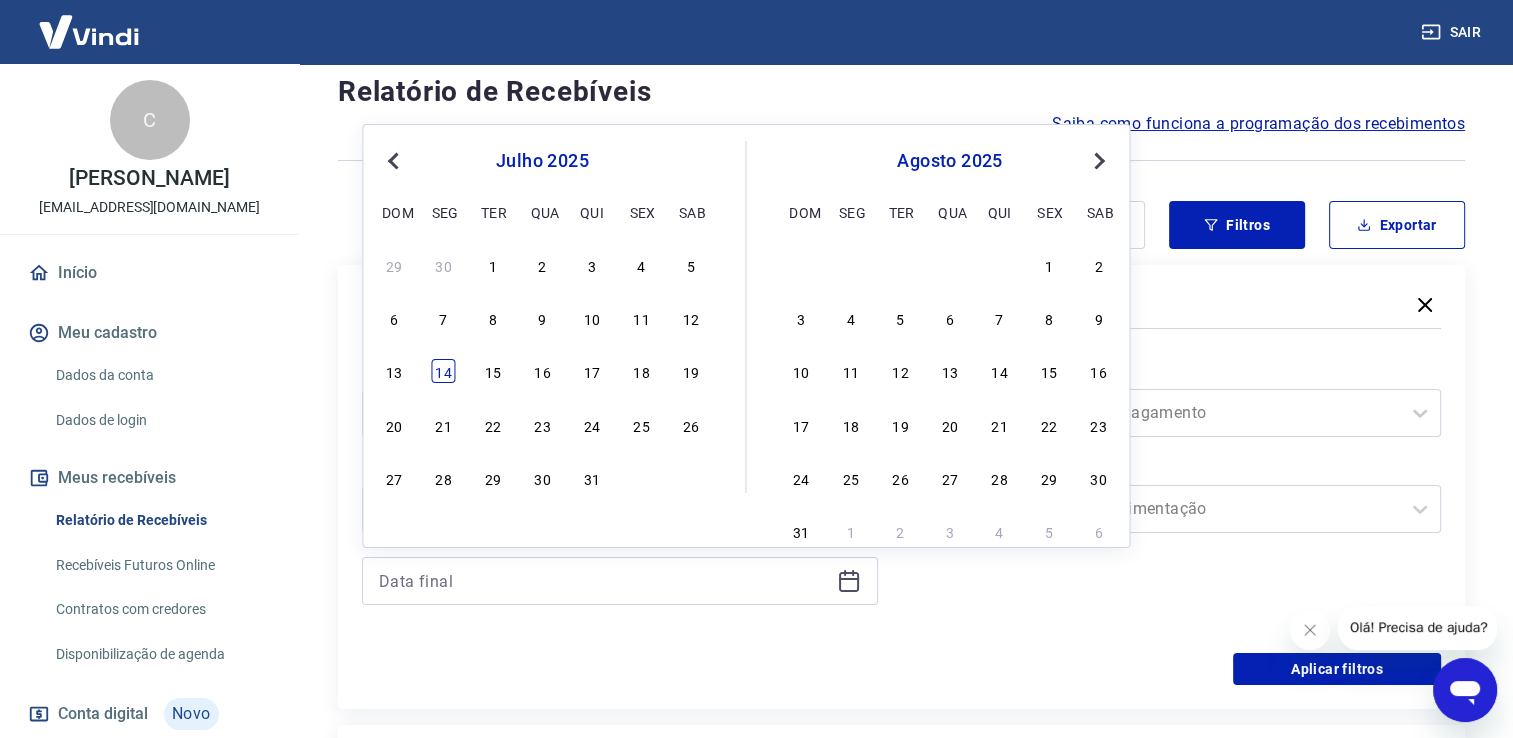 click on "14" at bounding box center (444, 371) 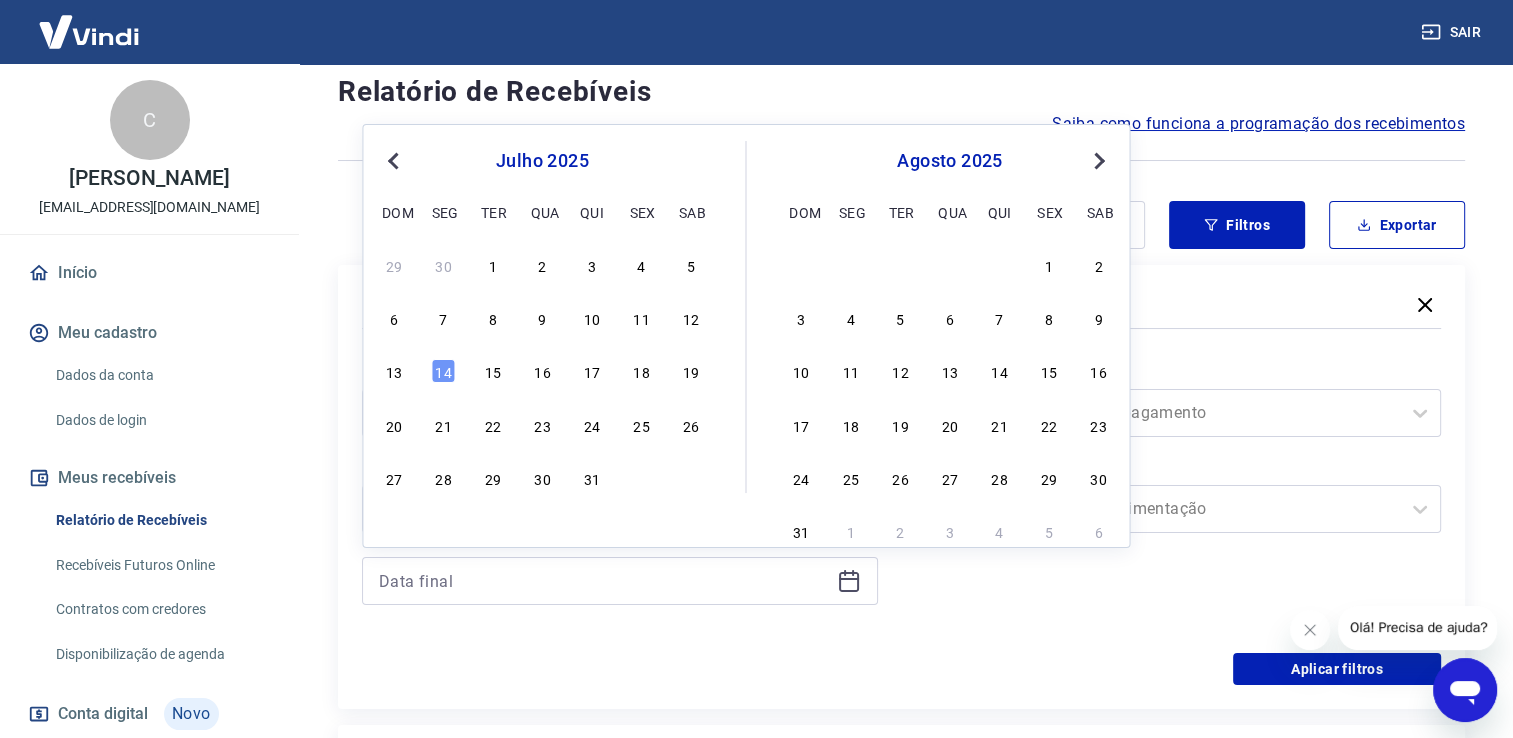 type on "[DATE]" 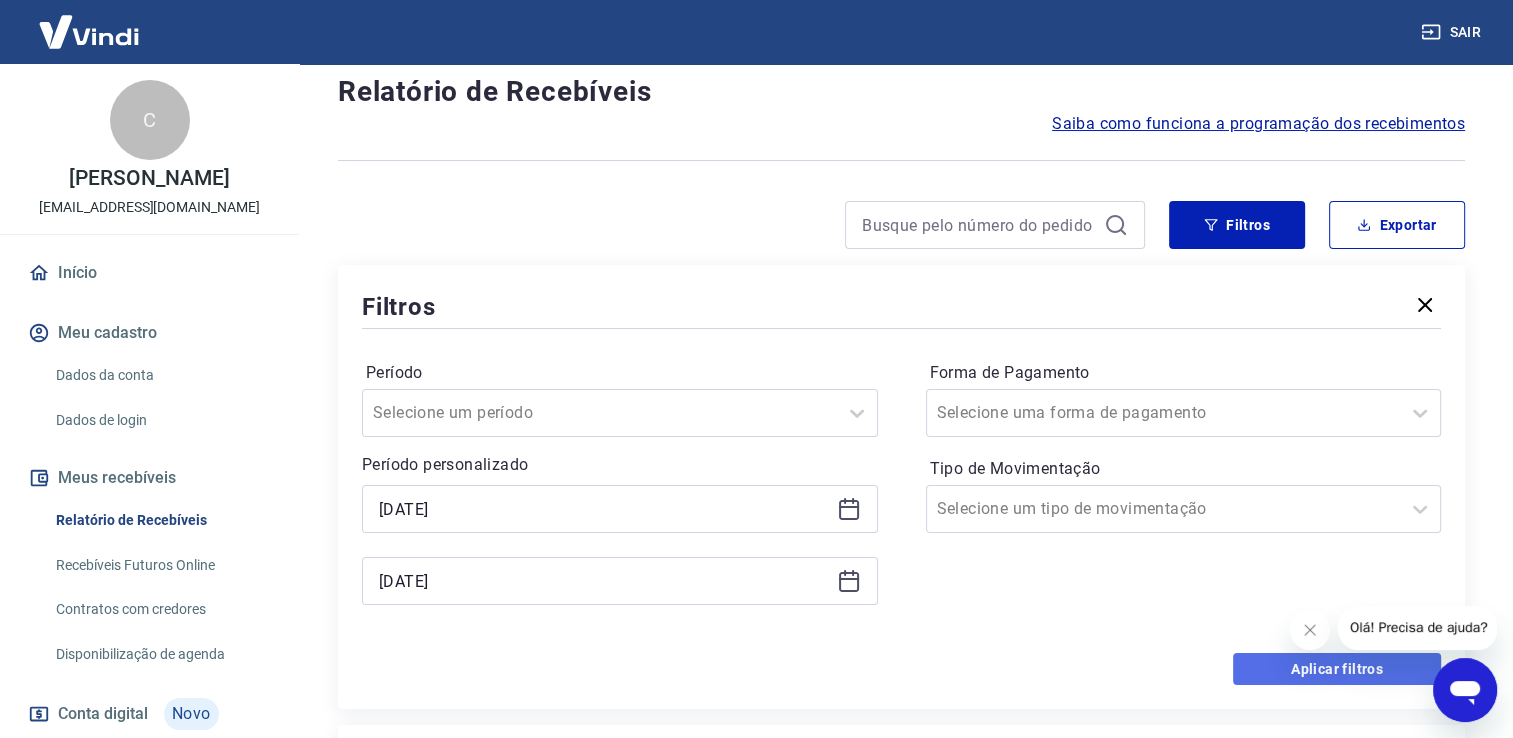 click on "Aplicar filtros" at bounding box center (1337, 669) 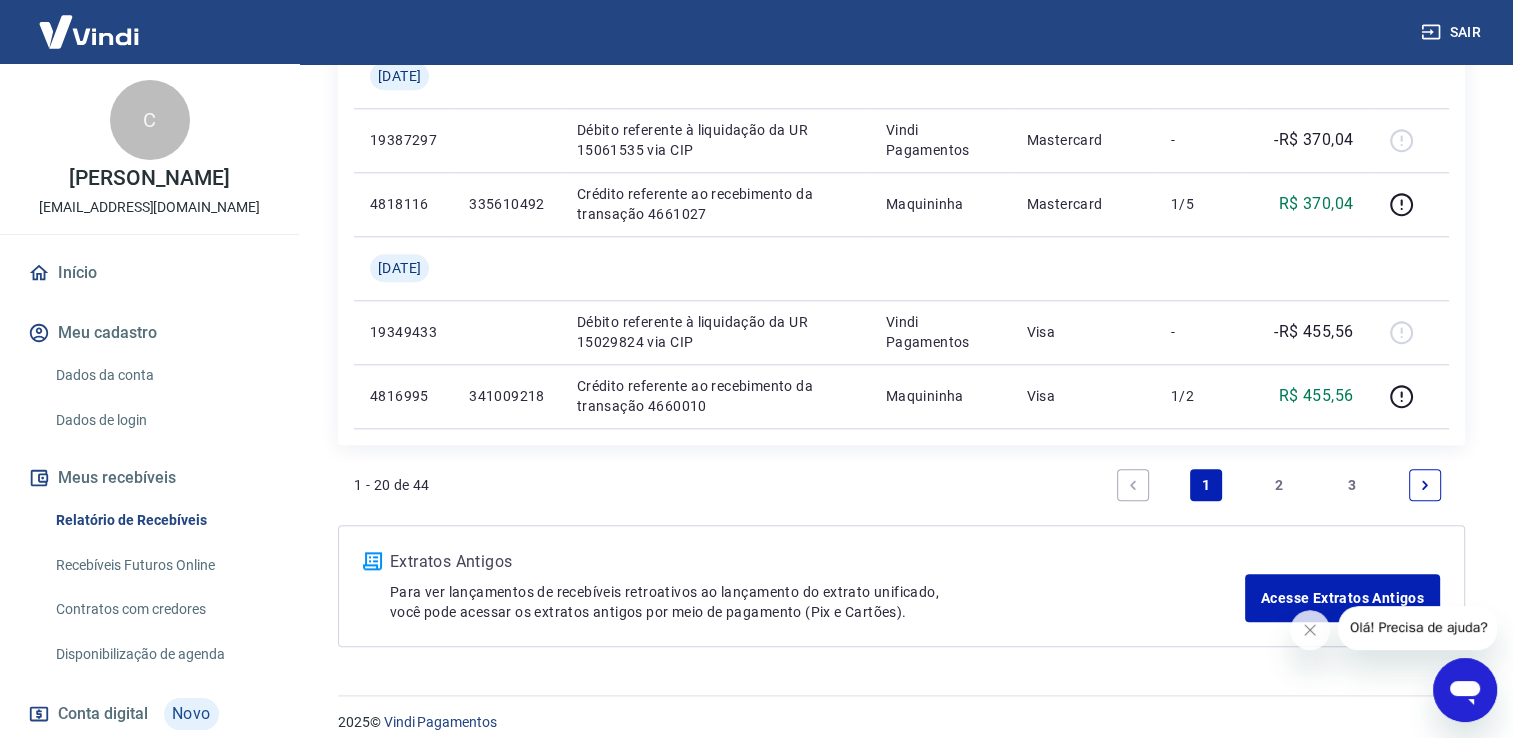 scroll, scrollTop: 1982, scrollLeft: 0, axis: vertical 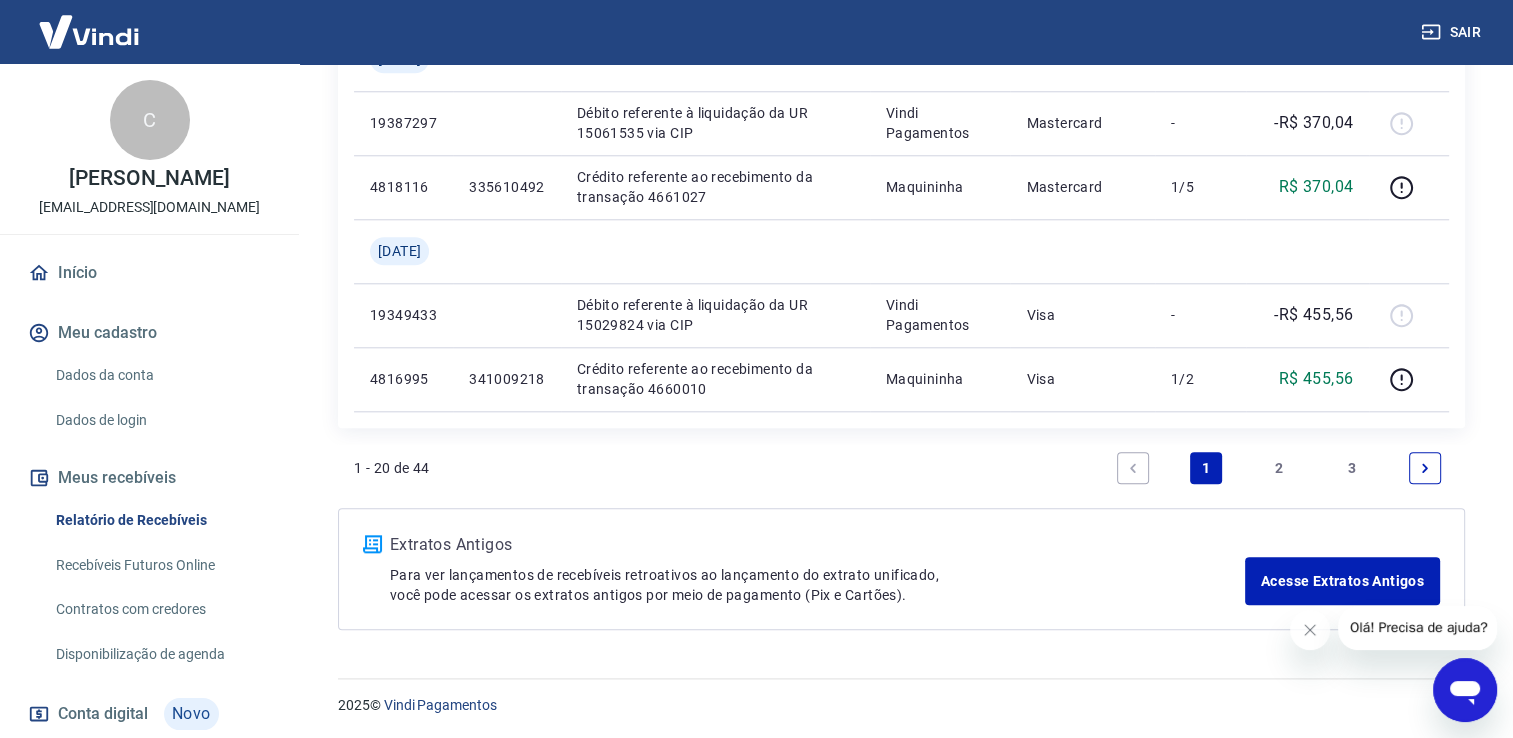 click on "2" at bounding box center [1279, 468] 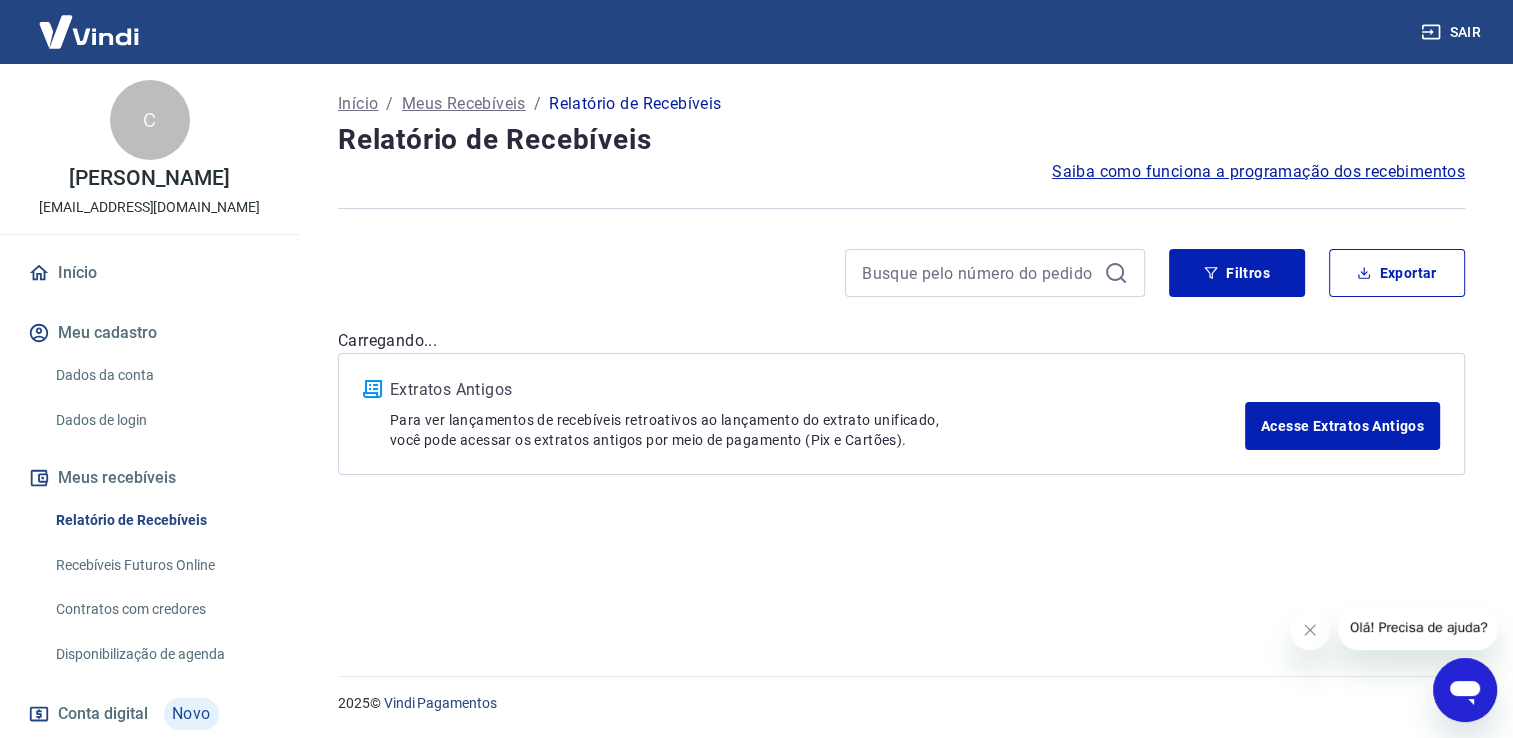 scroll, scrollTop: 0, scrollLeft: 0, axis: both 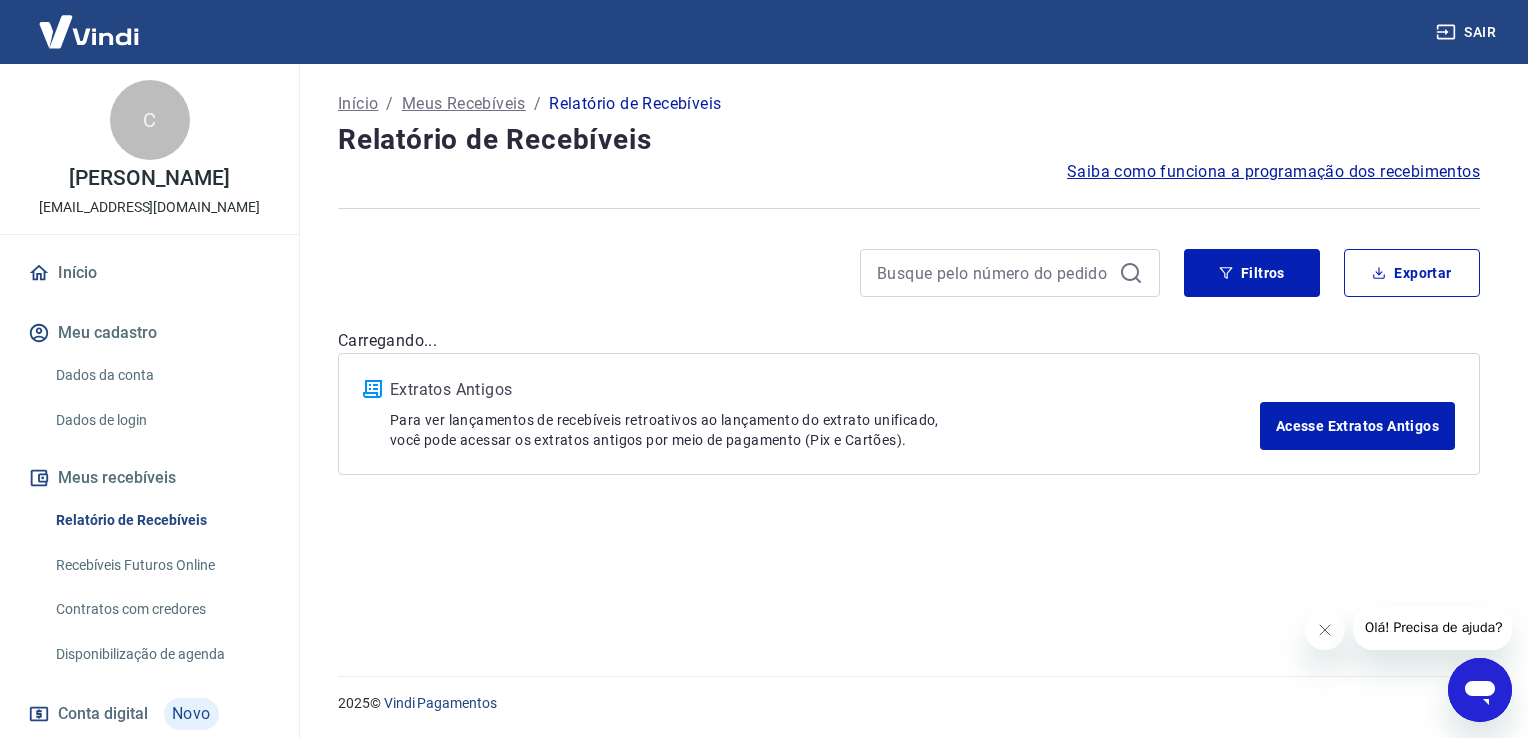 click on "Extratos Antigos Para ver lançamentos de recebíveis retroativos ao lançamento do extrato unificado,   você pode acessar os extratos antigos por meio de pagamento (Pix e Cartões). Acesse Extratos Antigos" at bounding box center [909, 414] 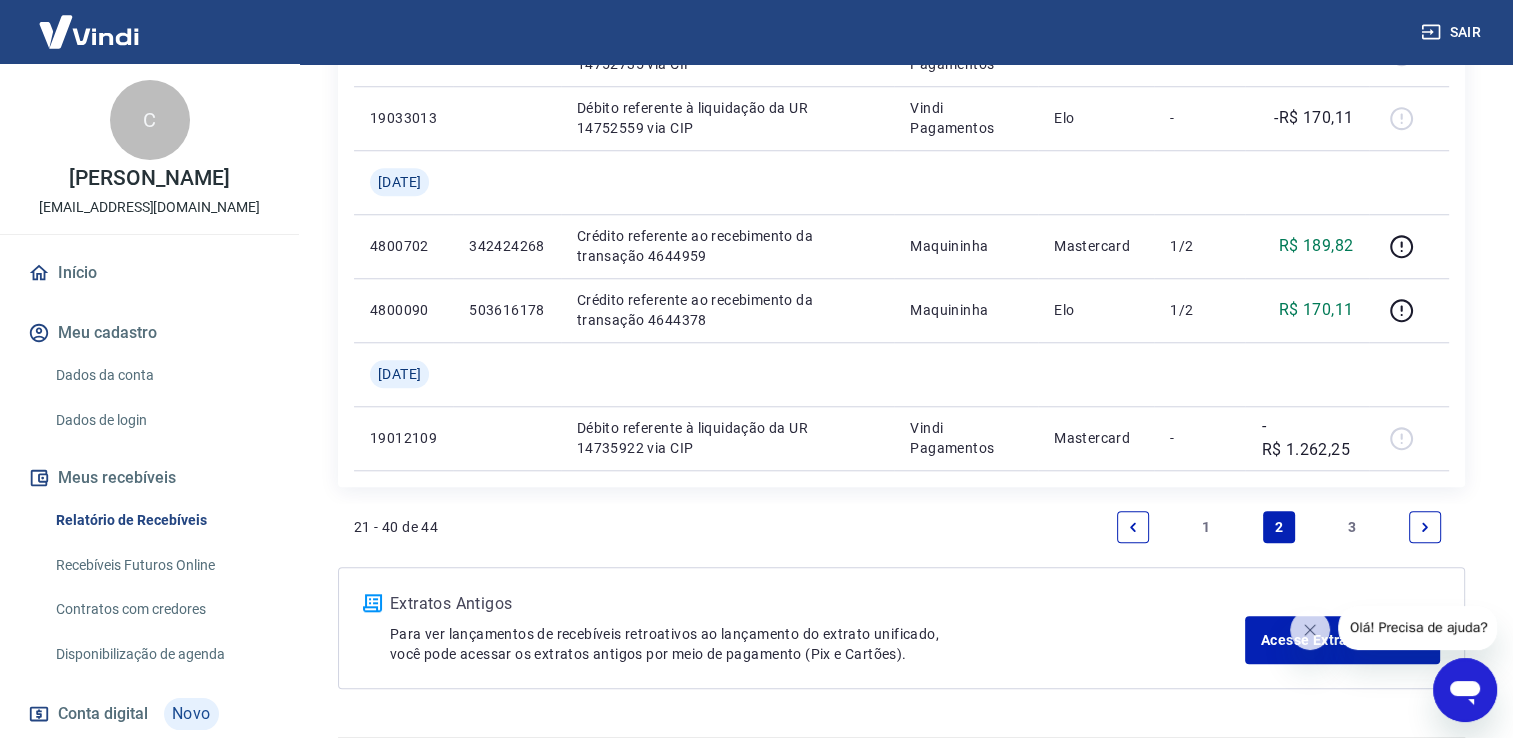 scroll, scrollTop: 1790, scrollLeft: 0, axis: vertical 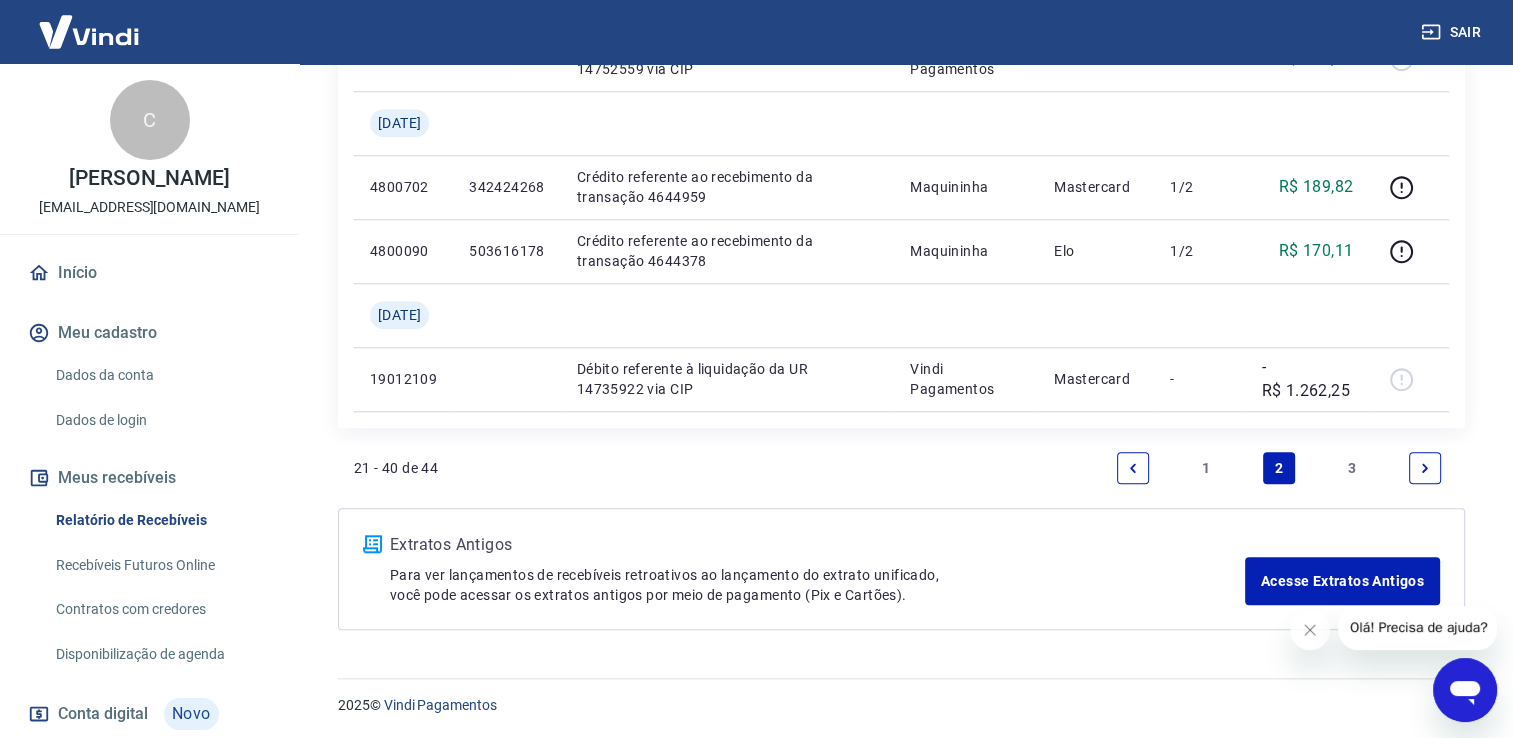 click 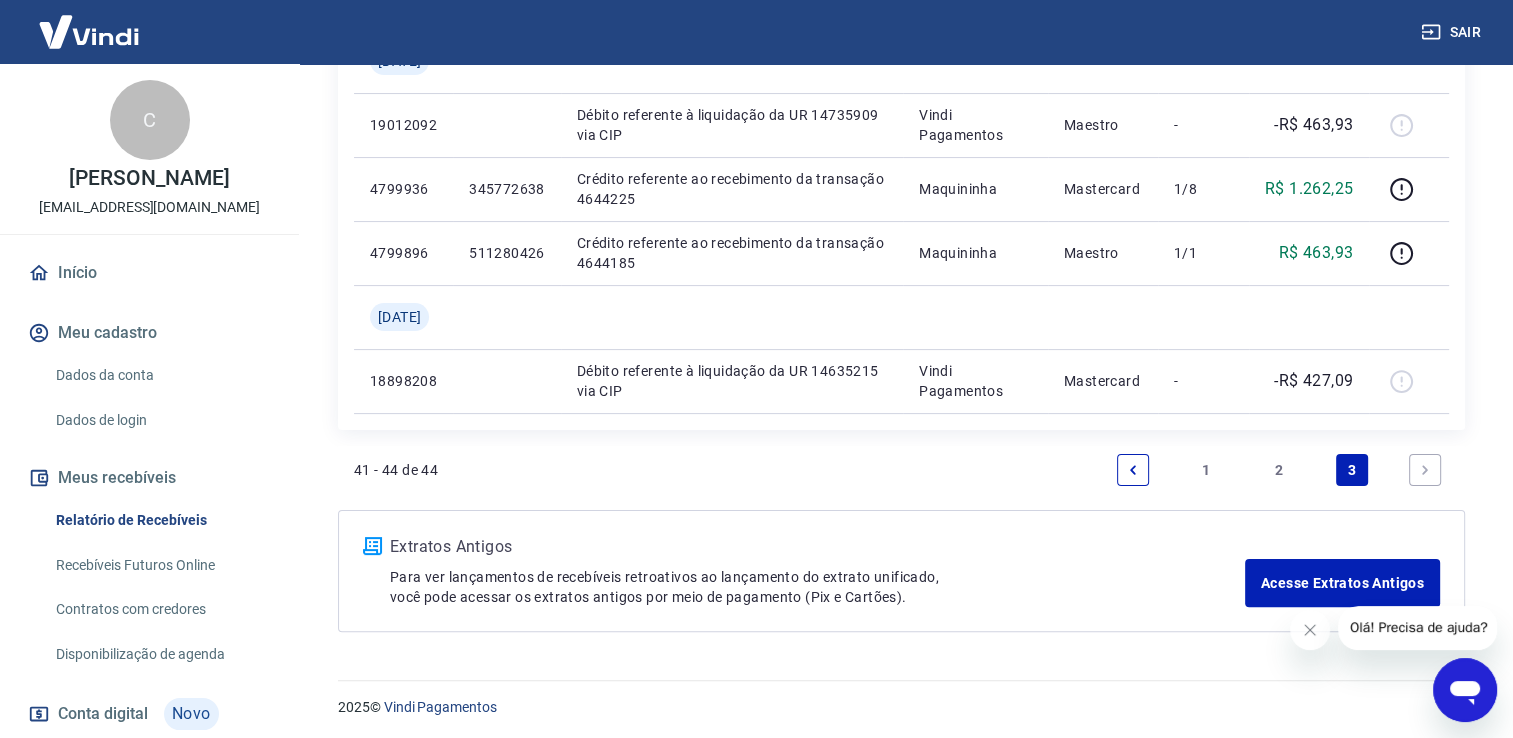 scroll, scrollTop: 382, scrollLeft: 0, axis: vertical 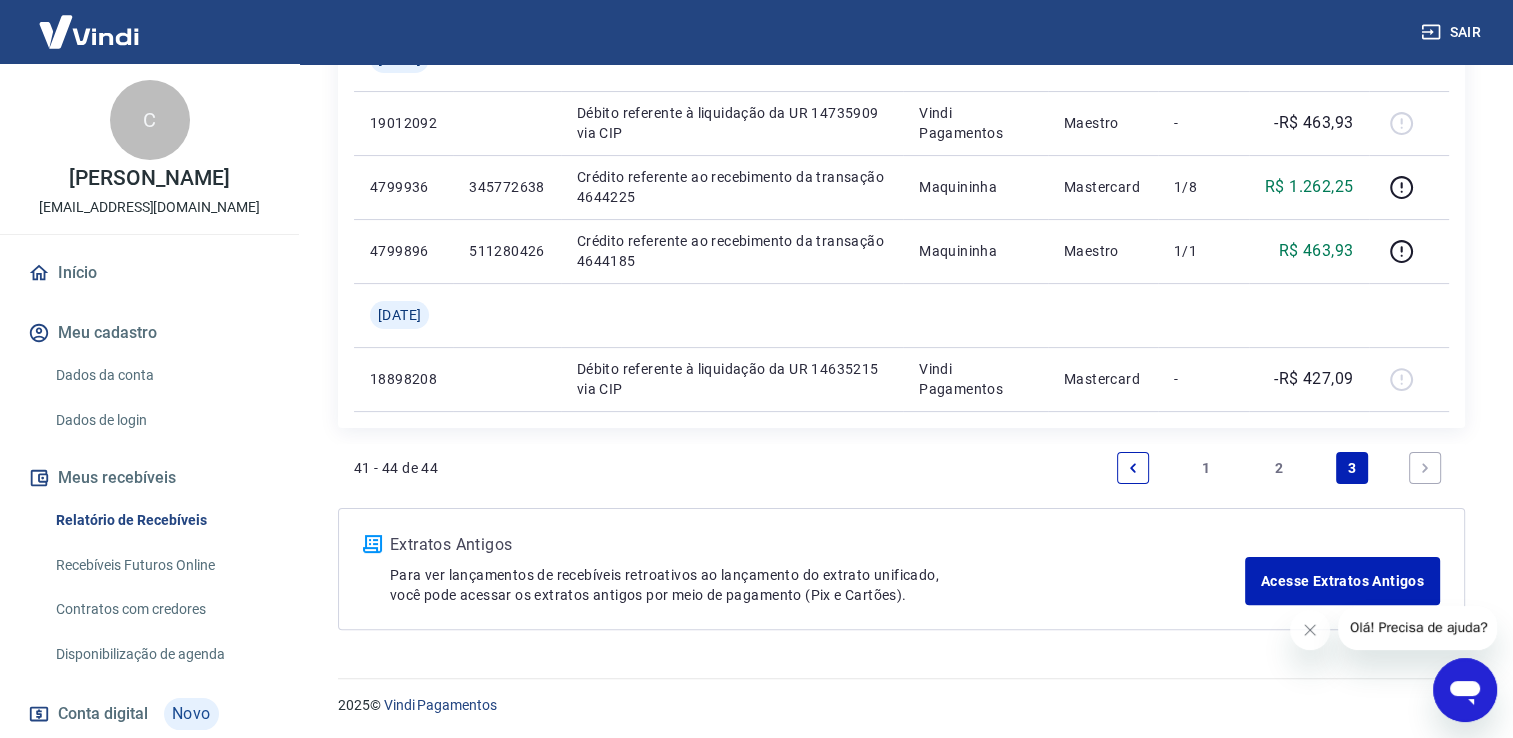 click 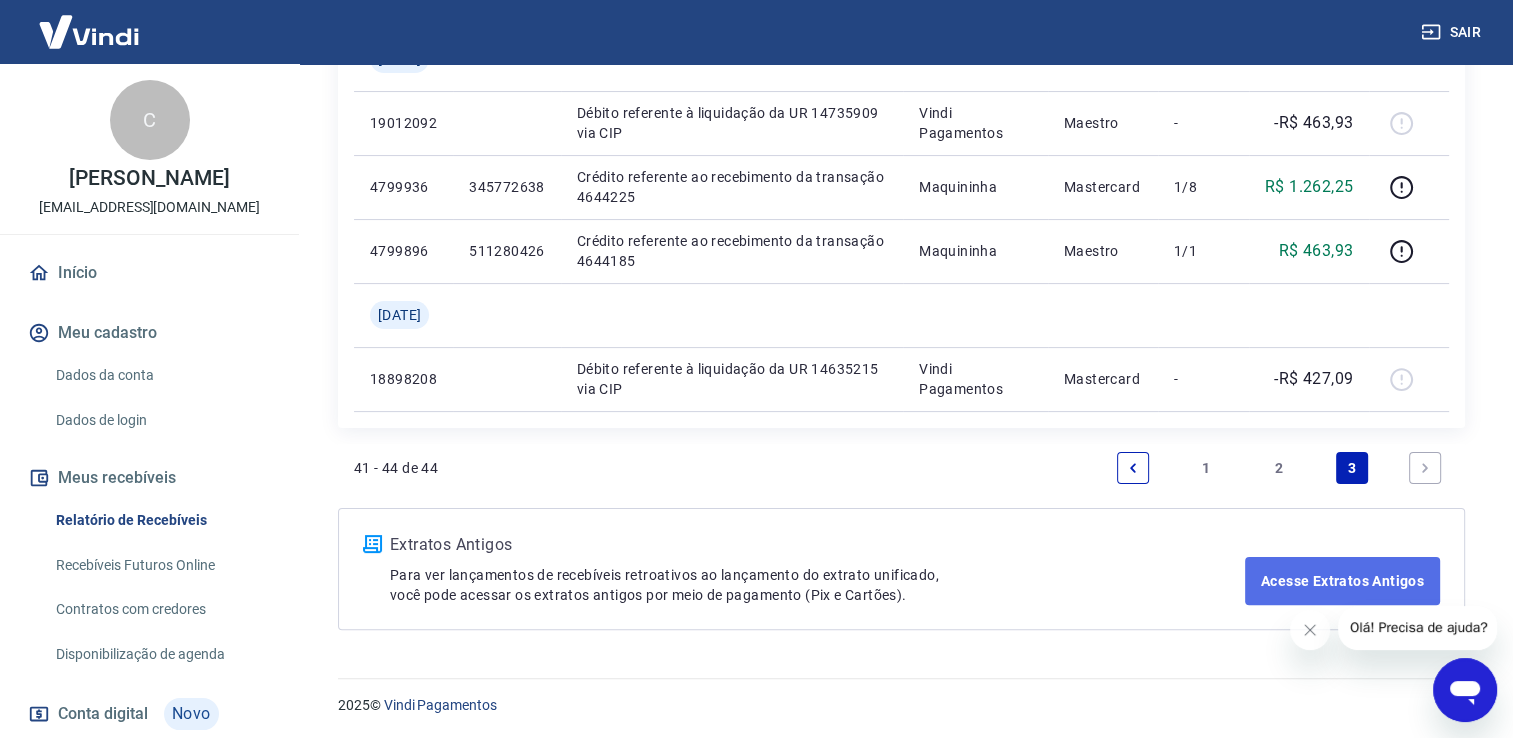 click on "Acesse Extratos Antigos" at bounding box center [1342, 581] 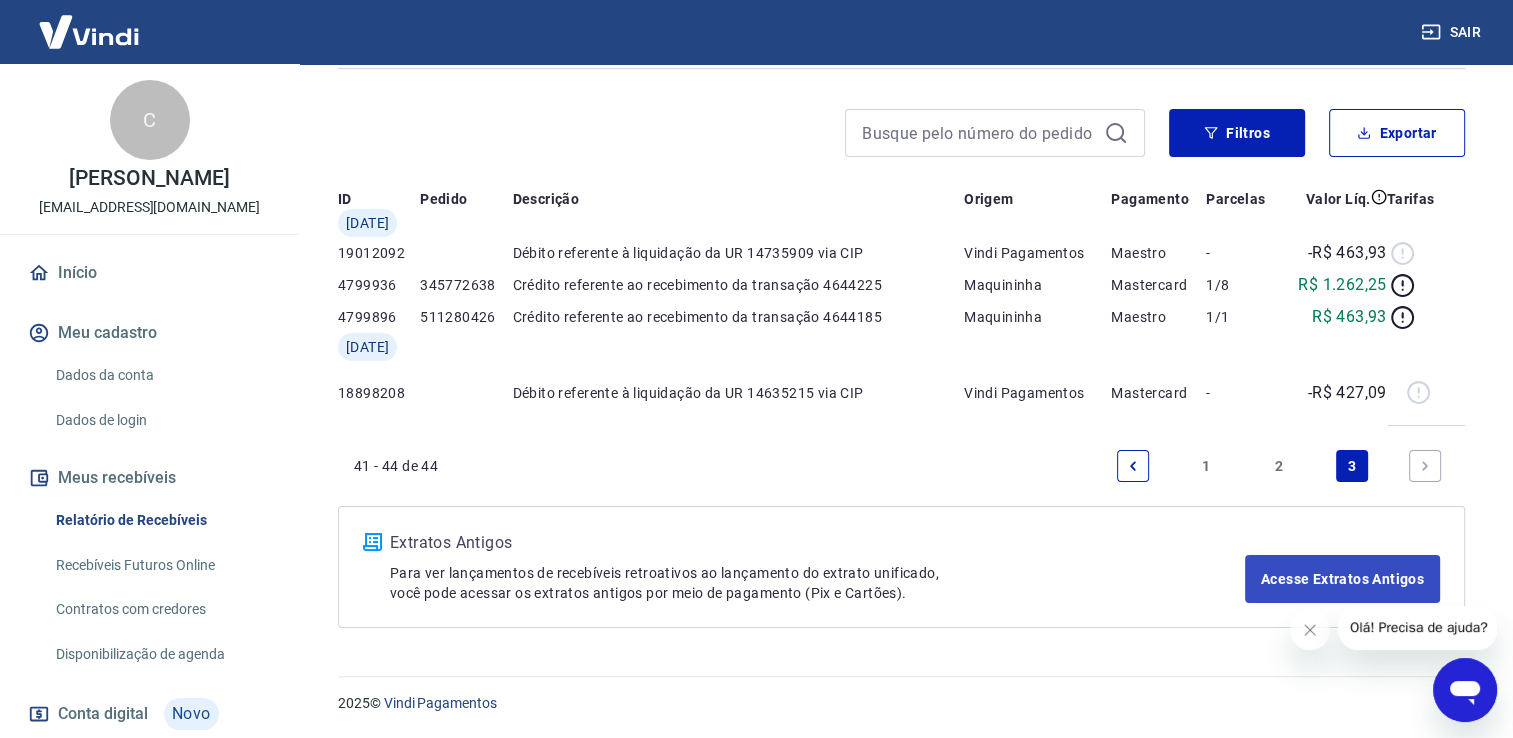 scroll, scrollTop: 0, scrollLeft: 0, axis: both 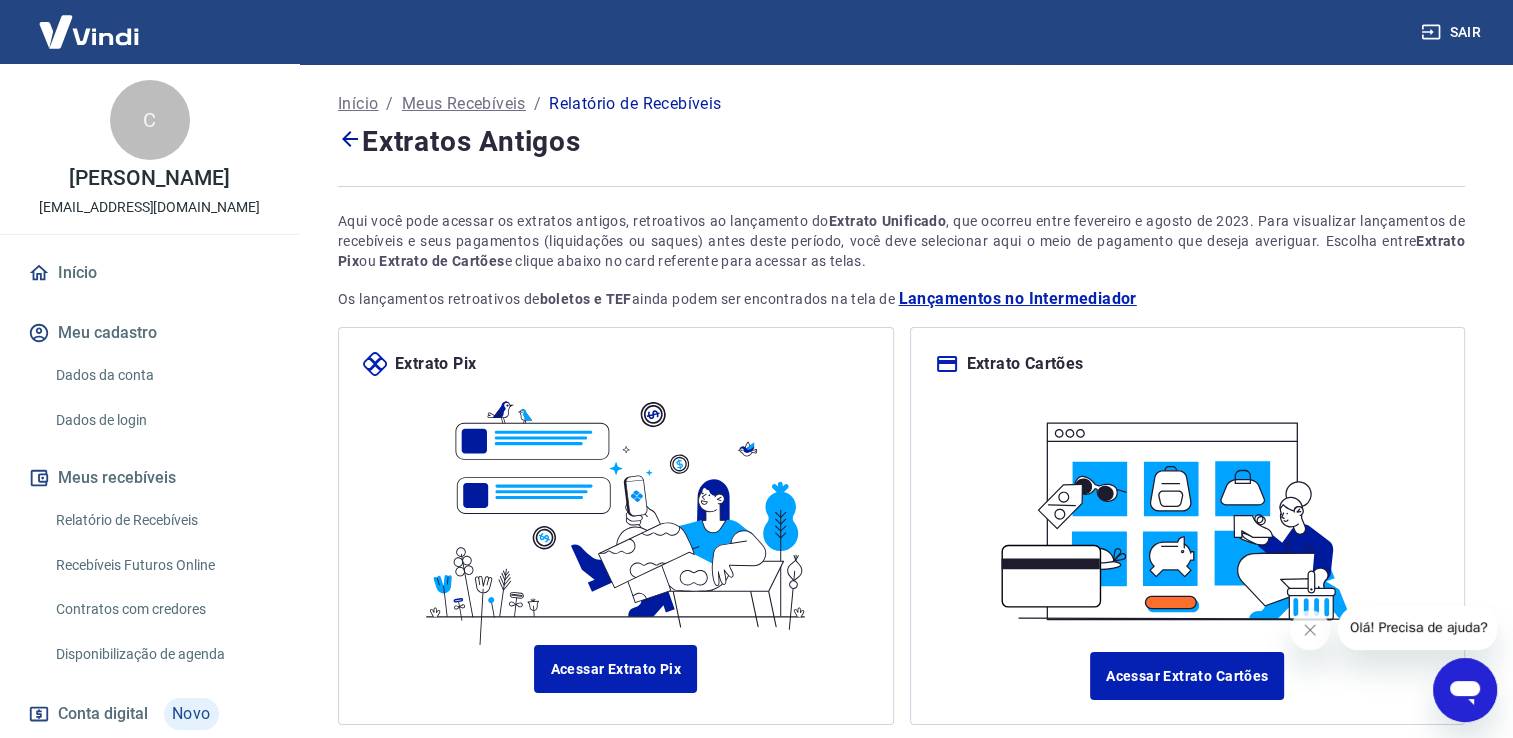 click 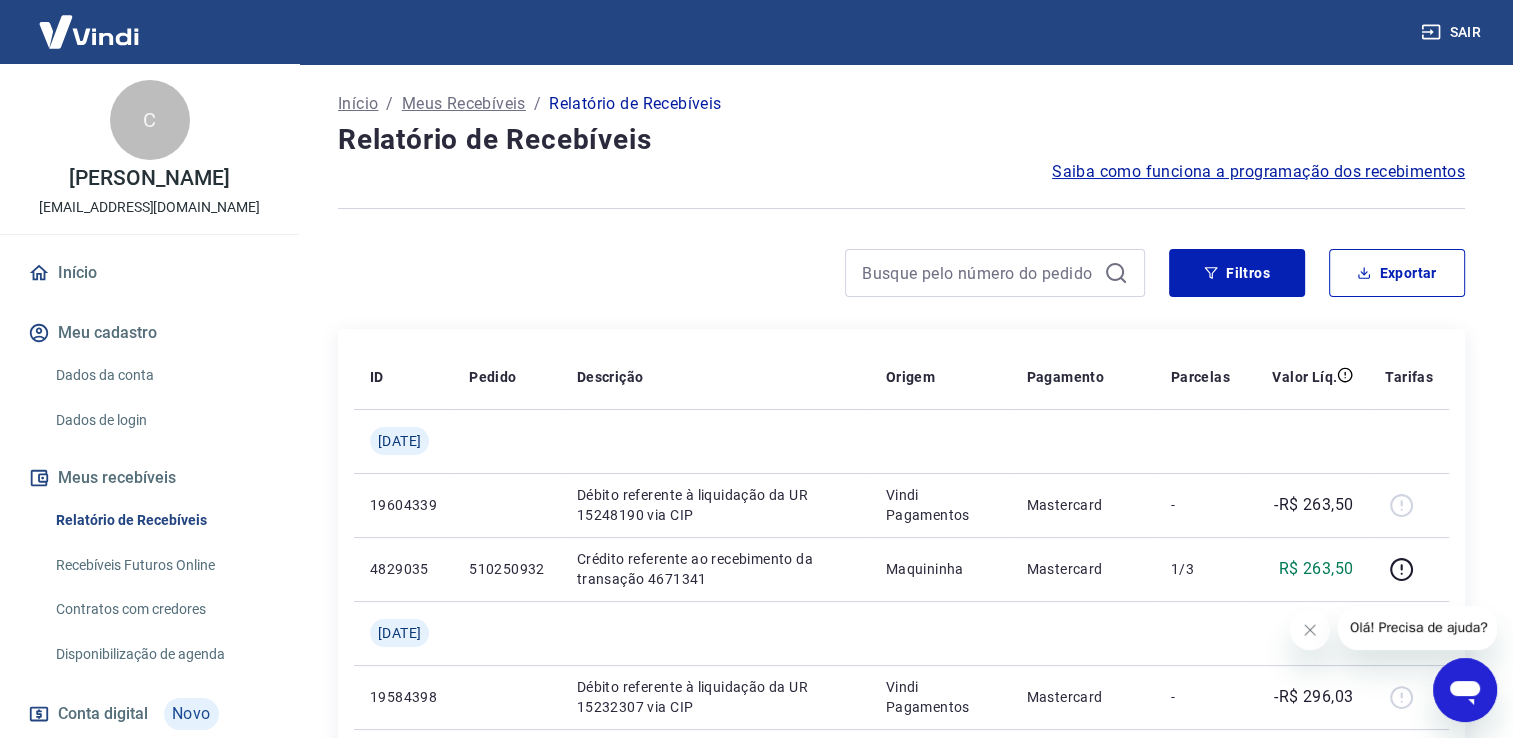 scroll, scrollTop: 645, scrollLeft: 0, axis: vertical 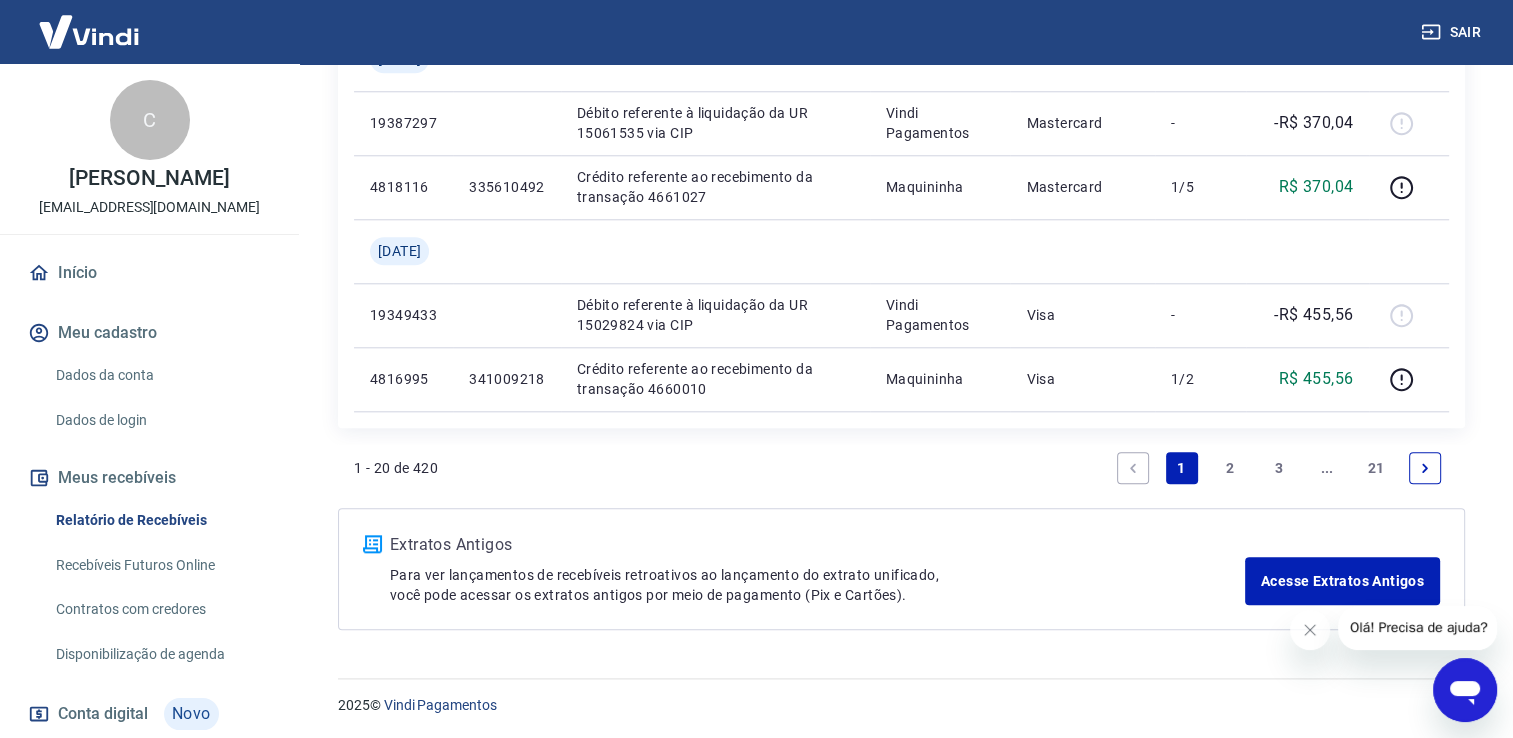 click on "2" at bounding box center [1230, 468] 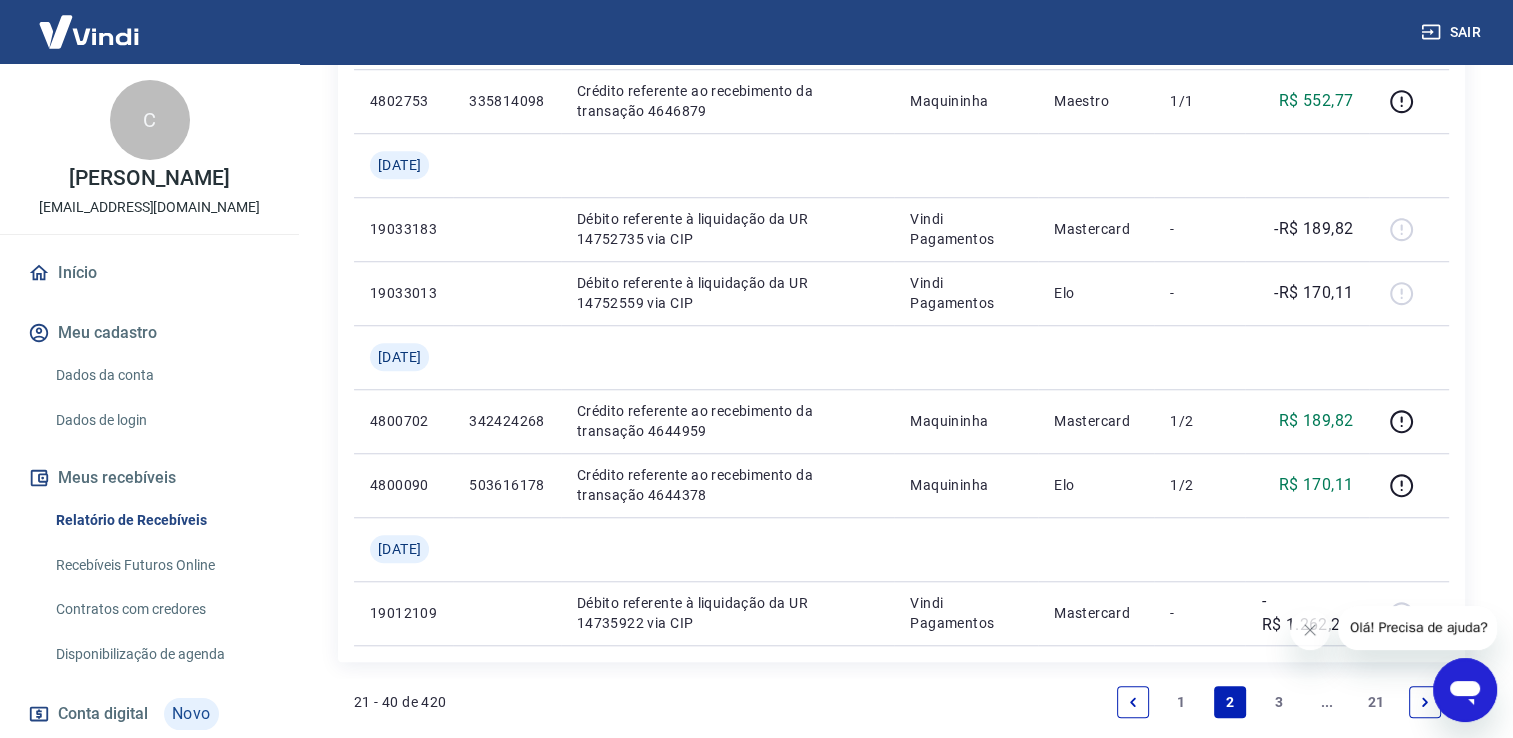 scroll, scrollTop: 1580, scrollLeft: 0, axis: vertical 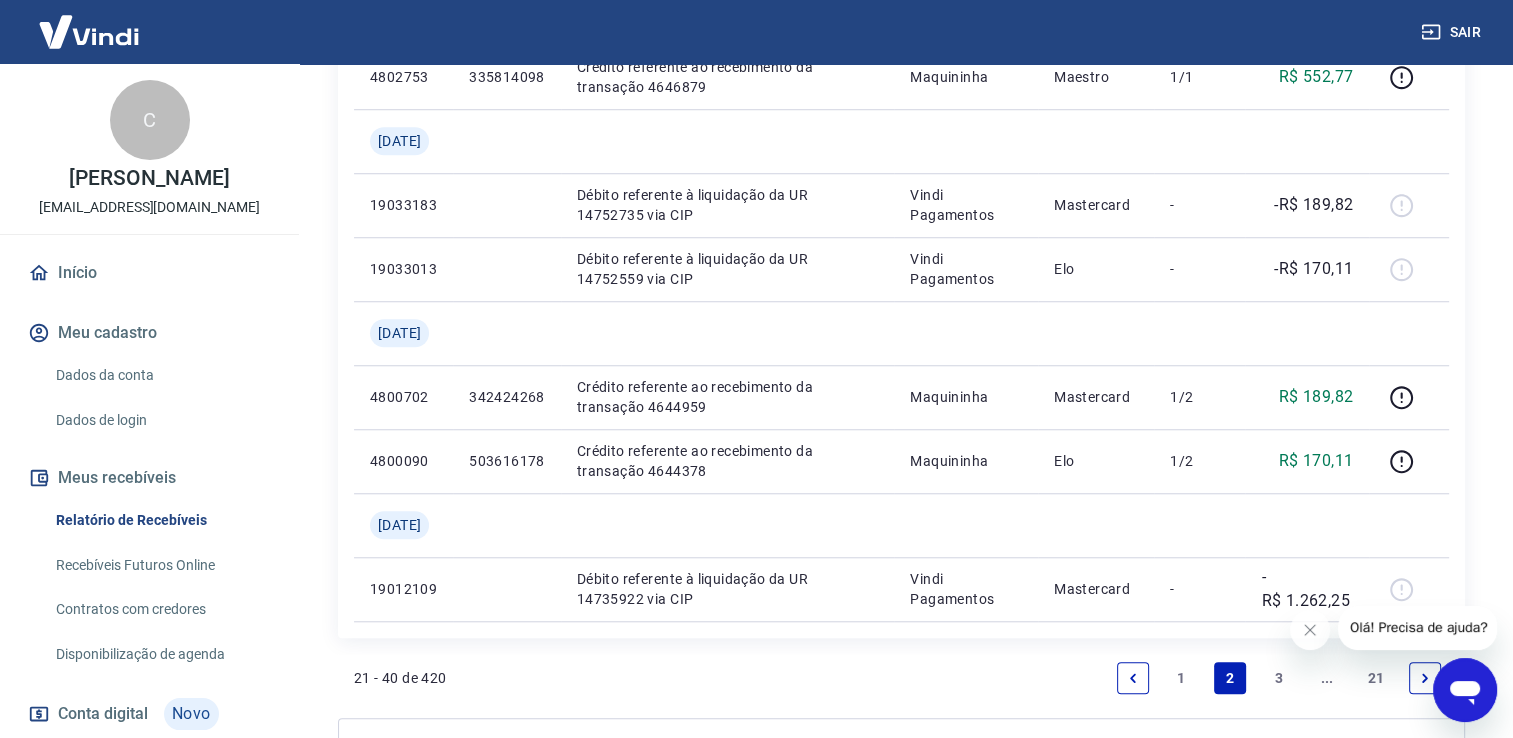 click on "3" at bounding box center [1279, 678] 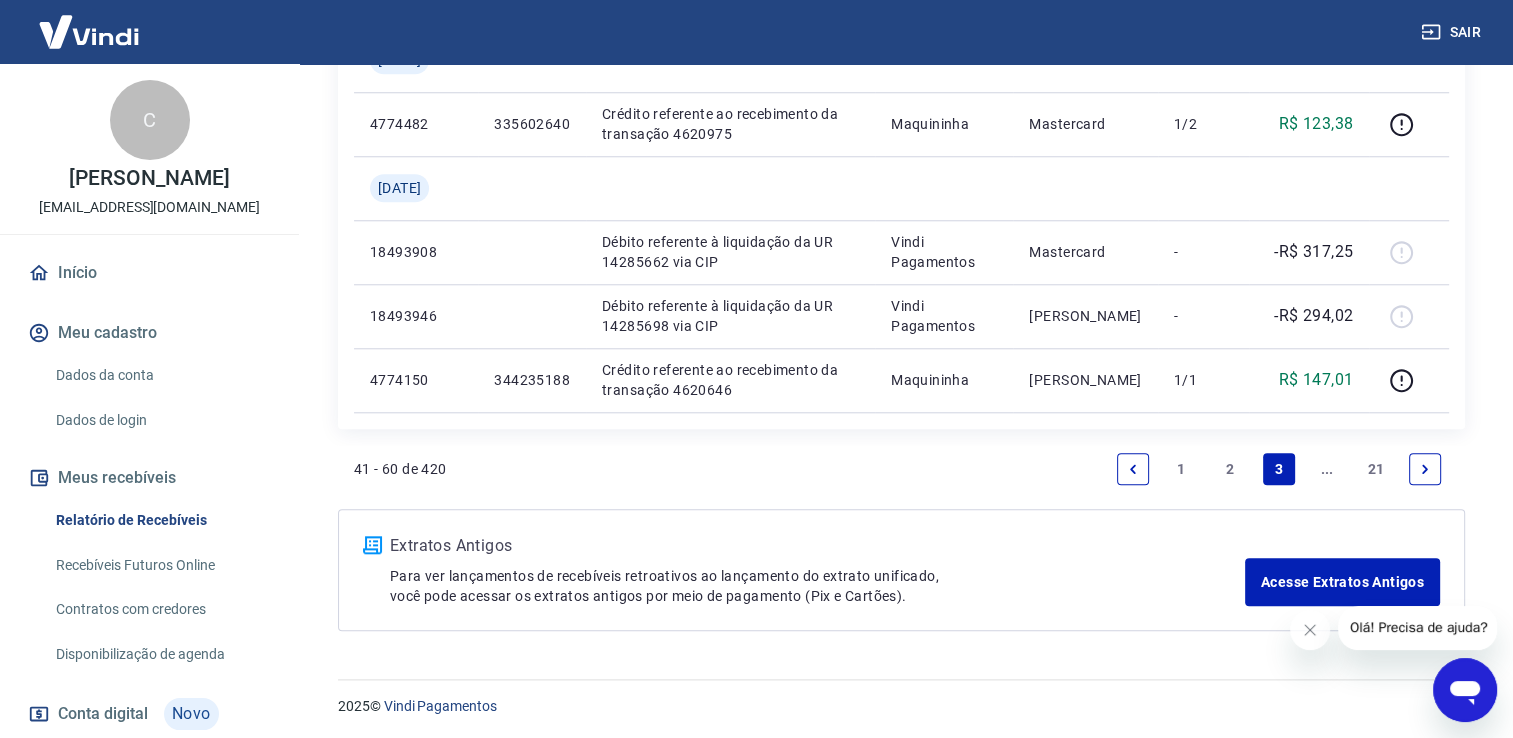 scroll, scrollTop: 1854, scrollLeft: 0, axis: vertical 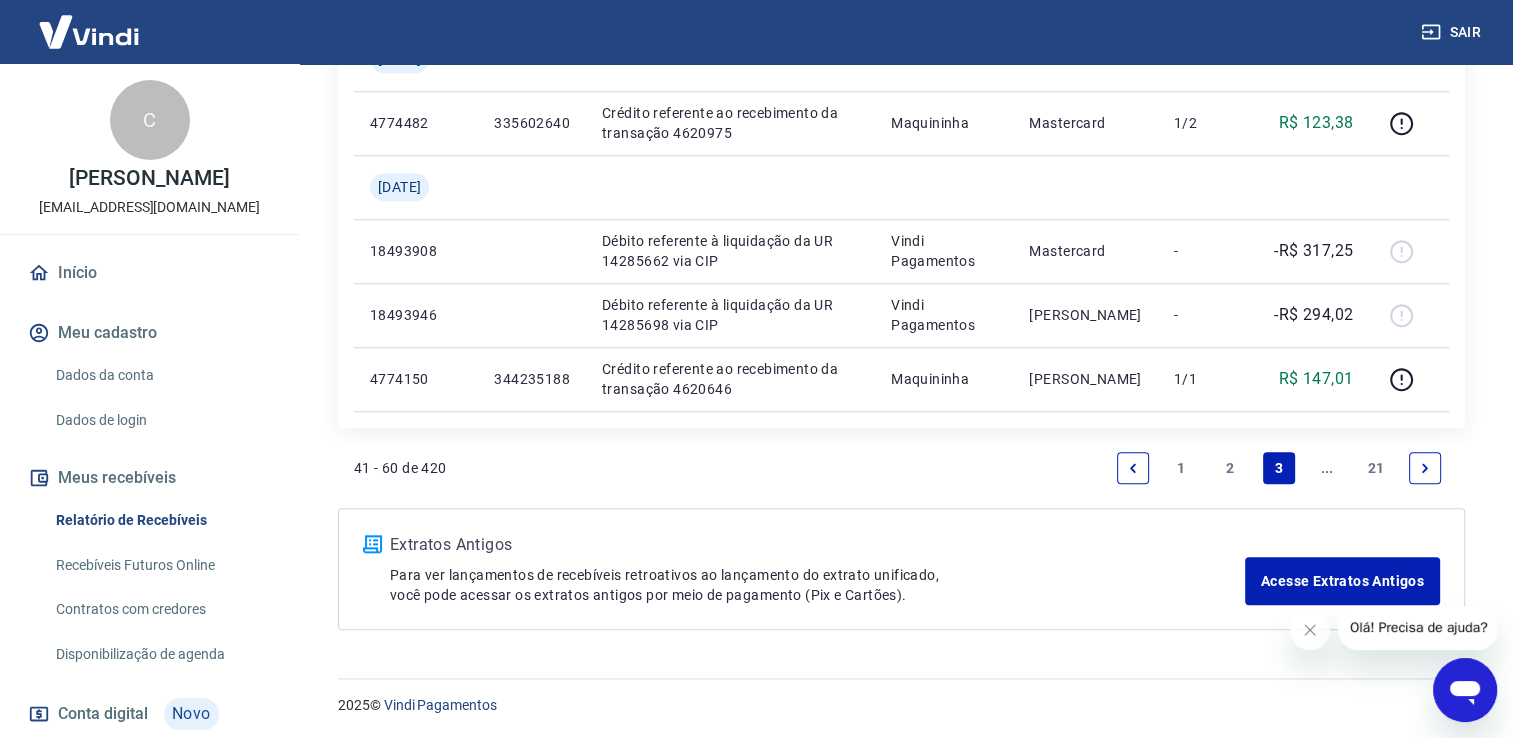 click at bounding box center (1425, 468) 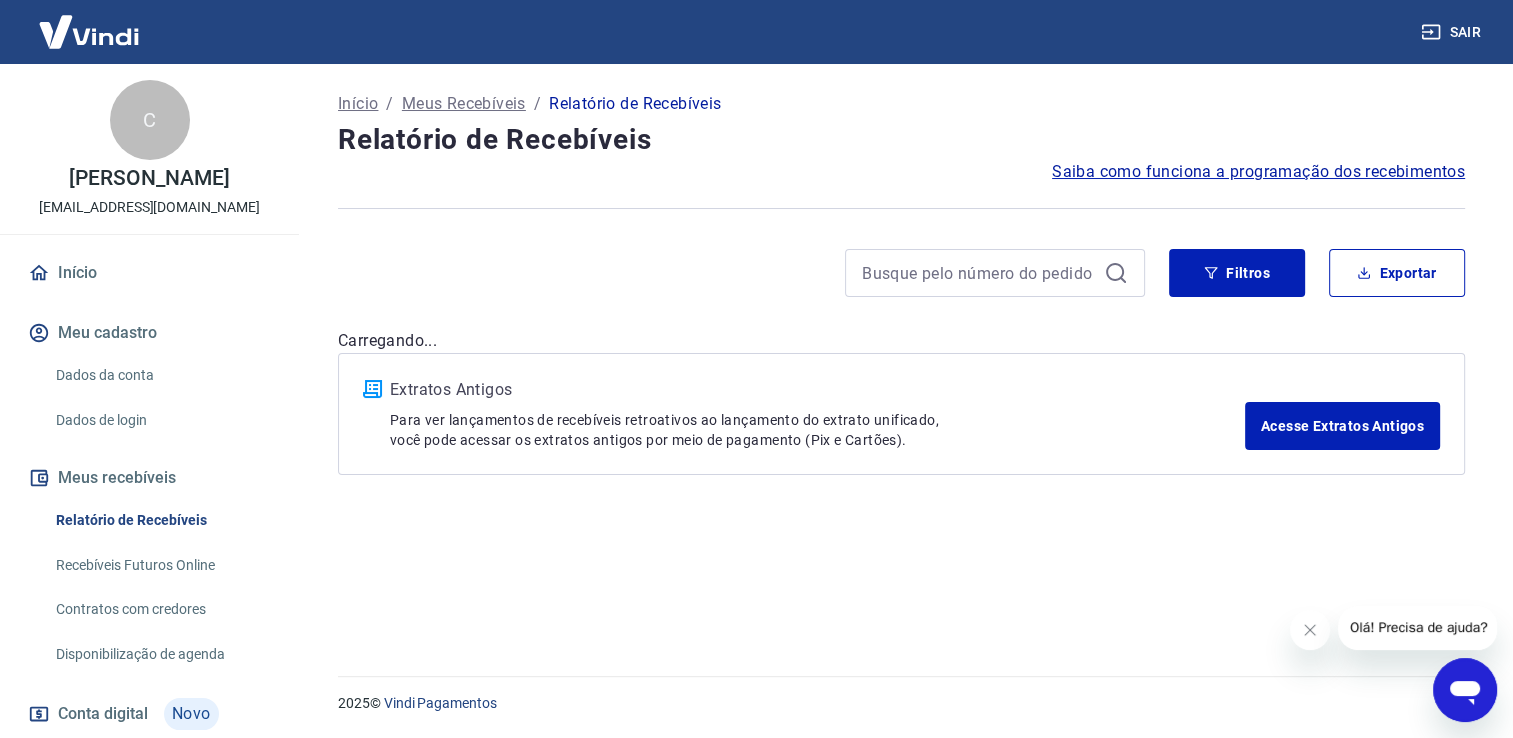 scroll, scrollTop: 0, scrollLeft: 0, axis: both 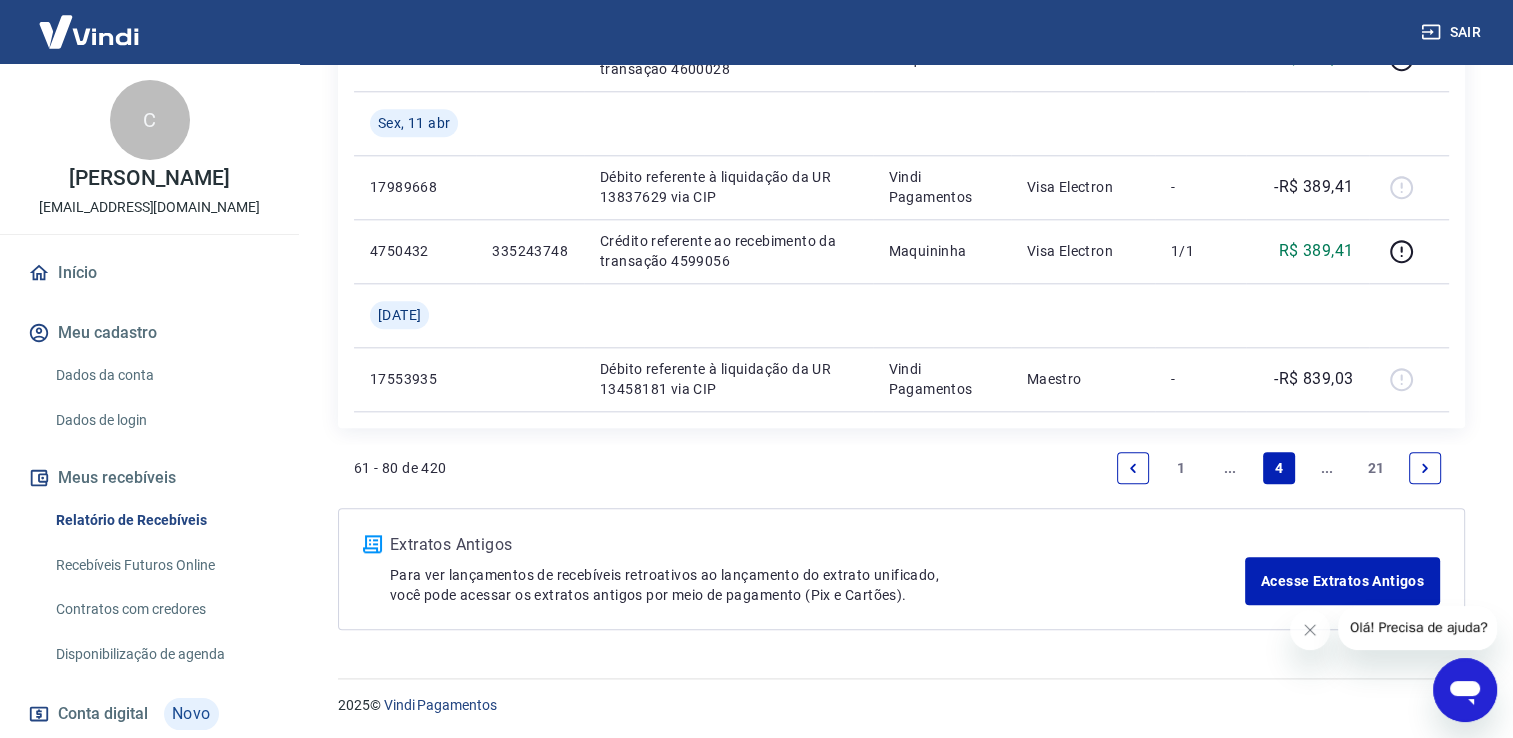 click 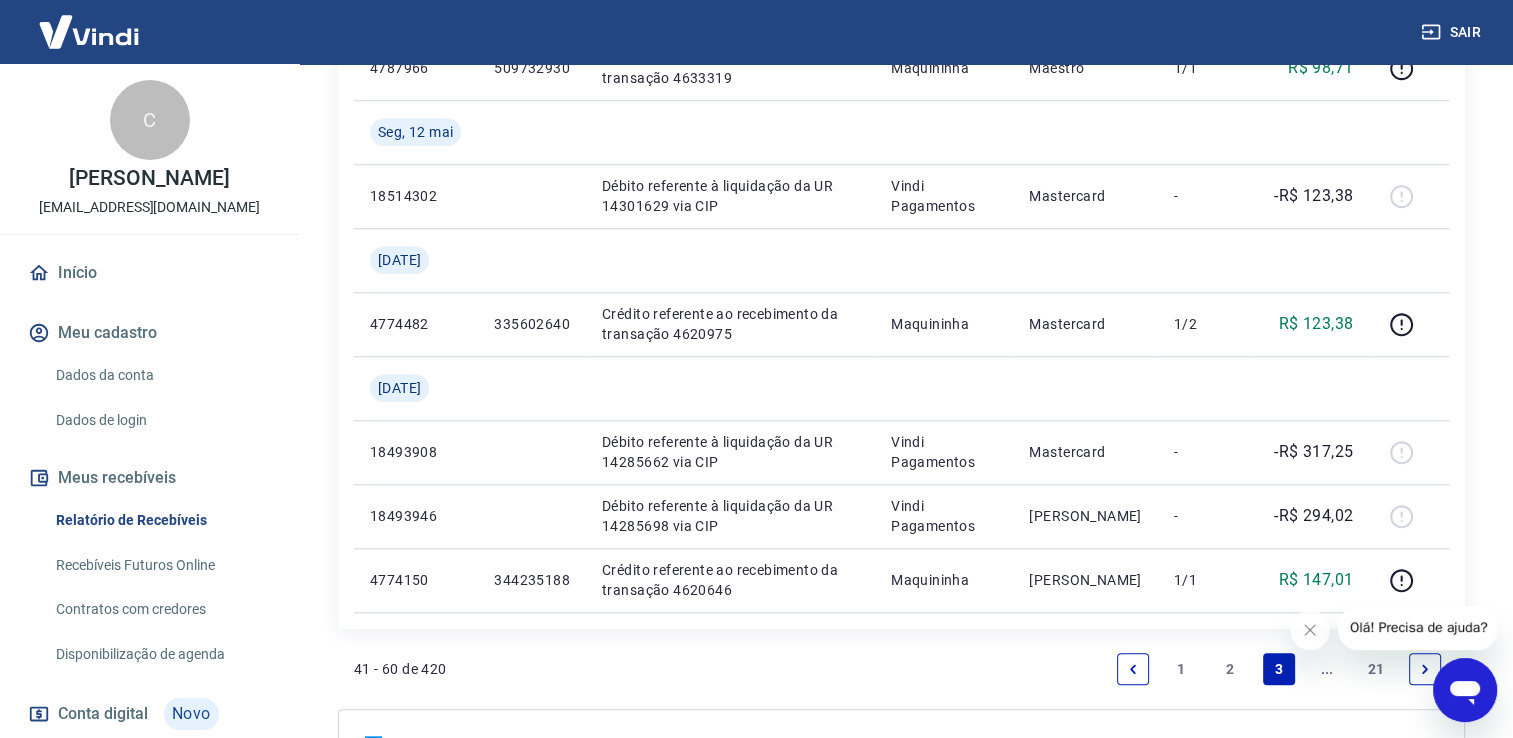 scroll, scrollTop: 1706, scrollLeft: 0, axis: vertical 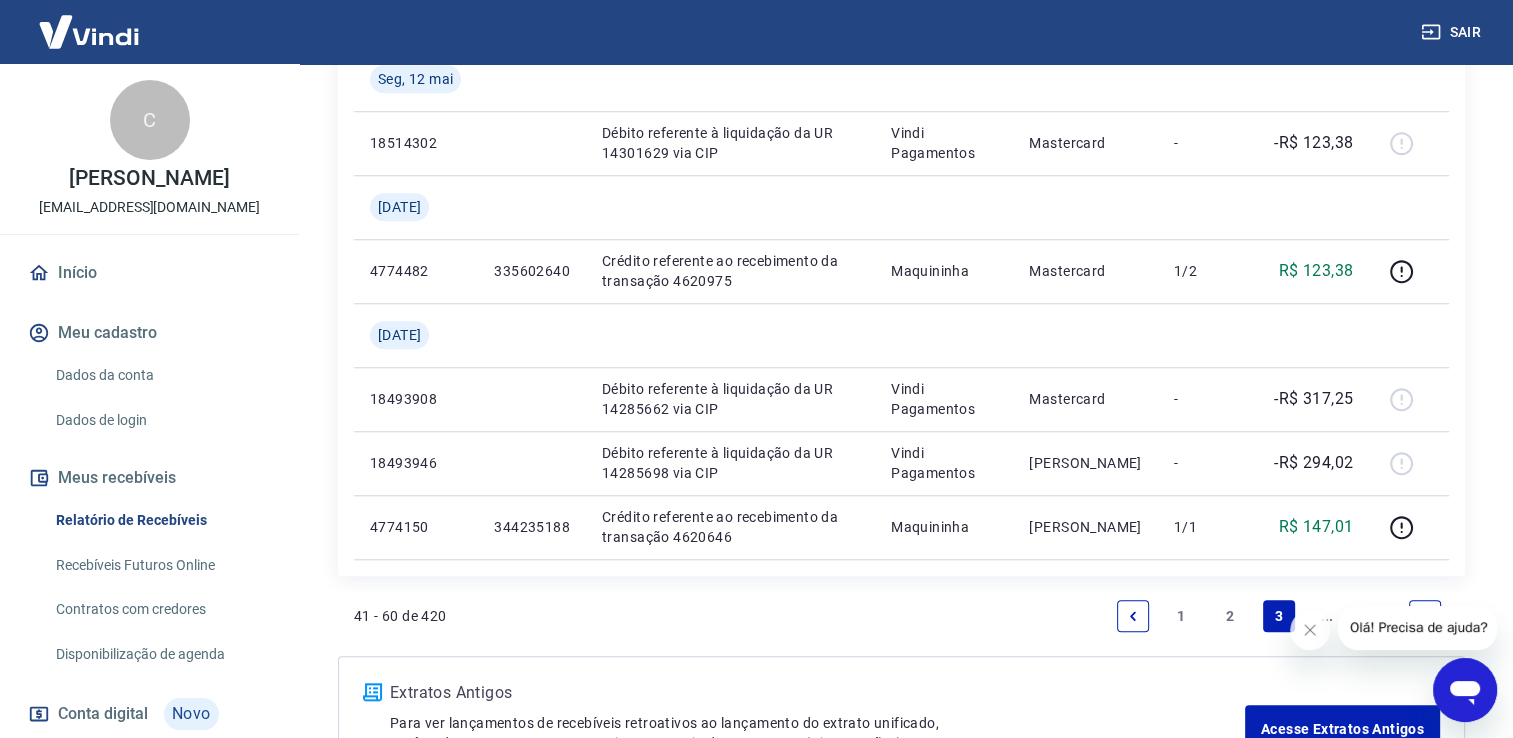 drag, startPoint x: 1522, startPoint y: 729, endPoint x: 8, endPoint y: 36, distance: 1665.066 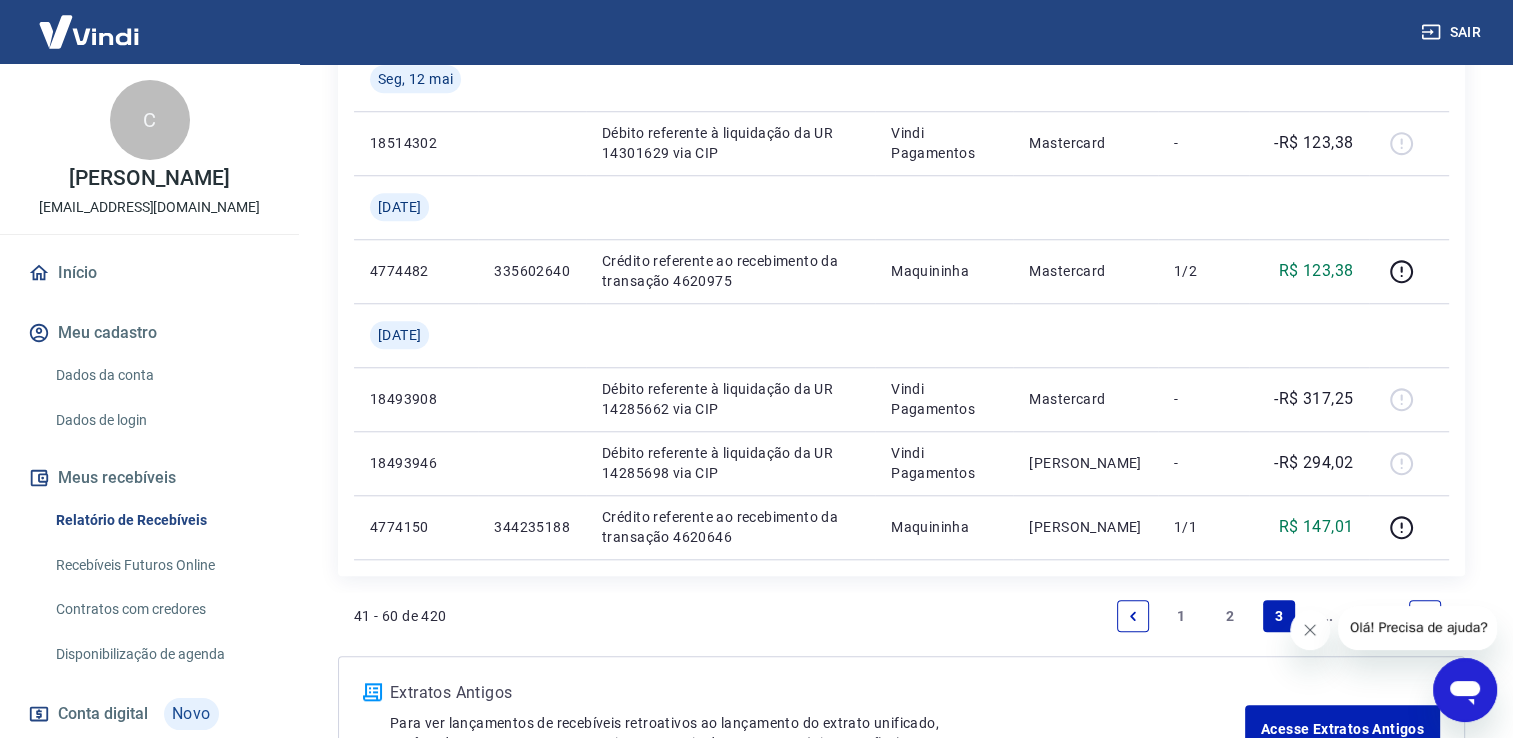 click 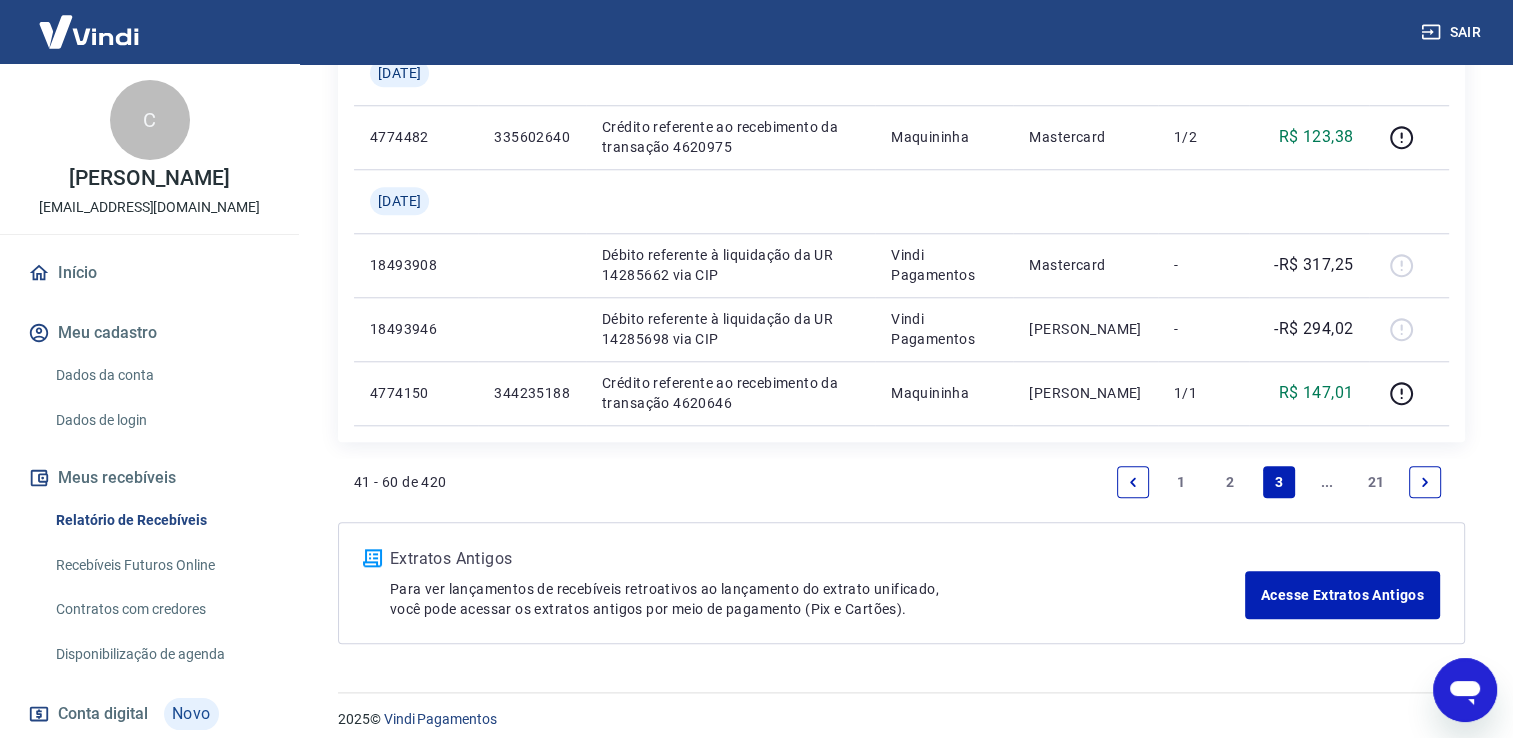 scroll, scrollTop: 1854, scrollLeft: 0, axis: vertical 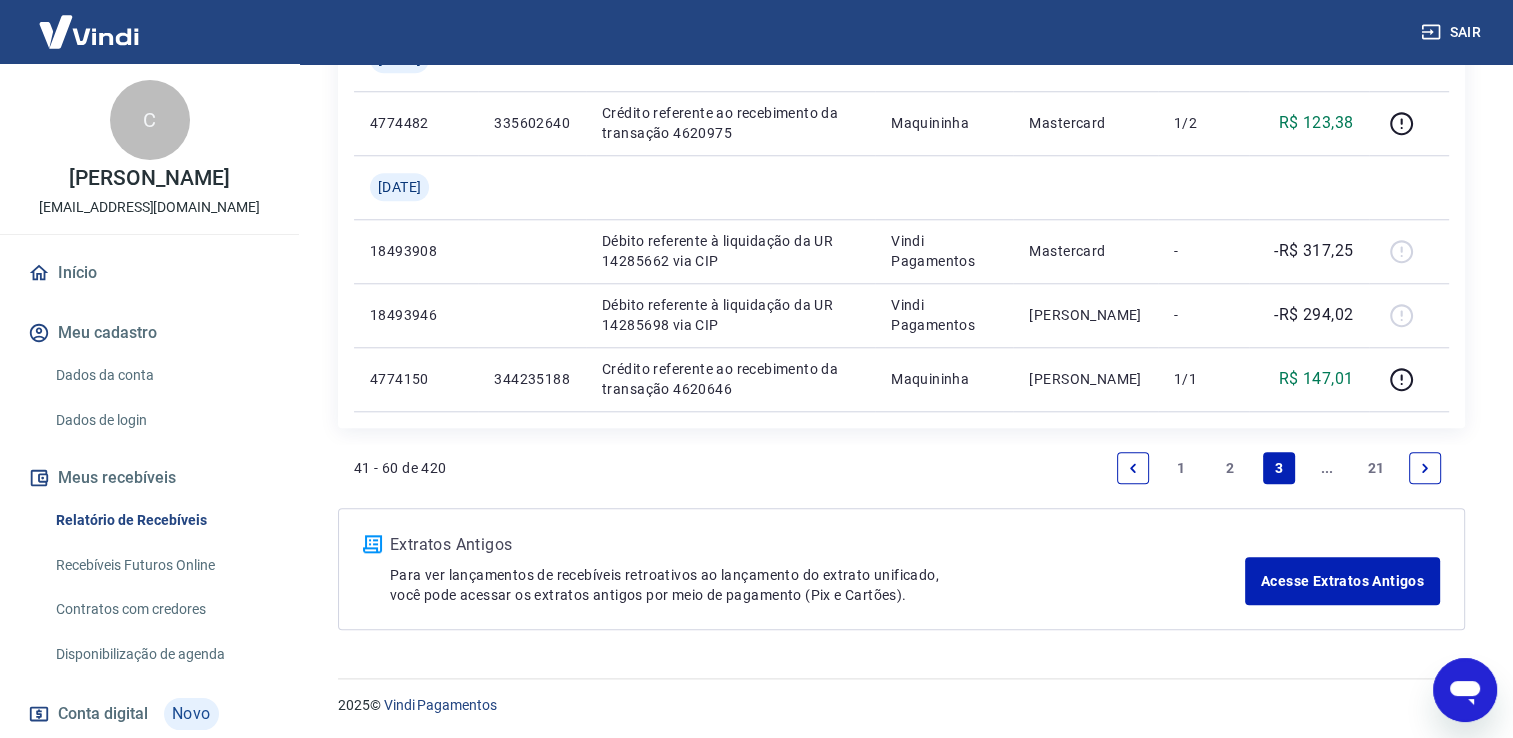 click 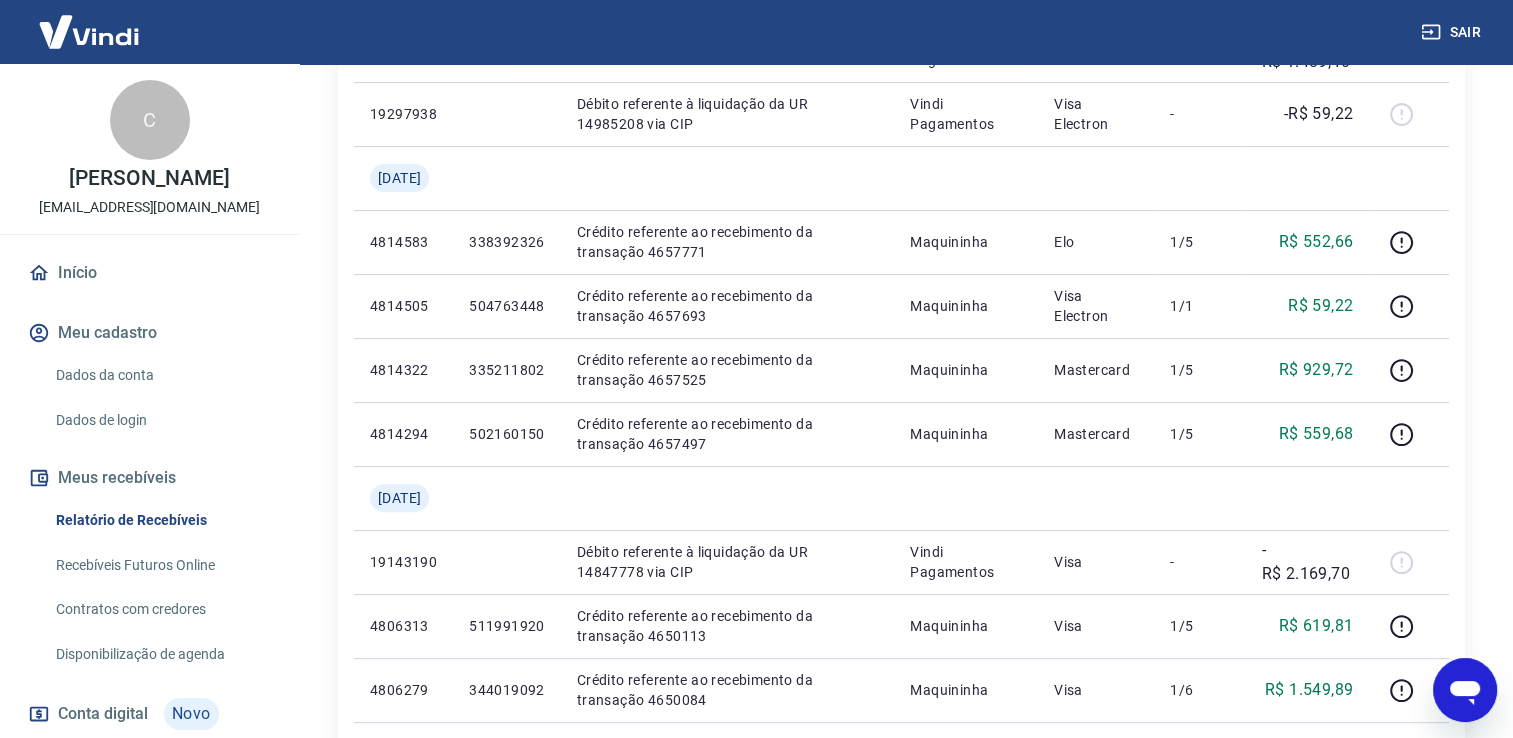 scroll, scrollTop: 512, scrollLeft: 0, axis: vertical 